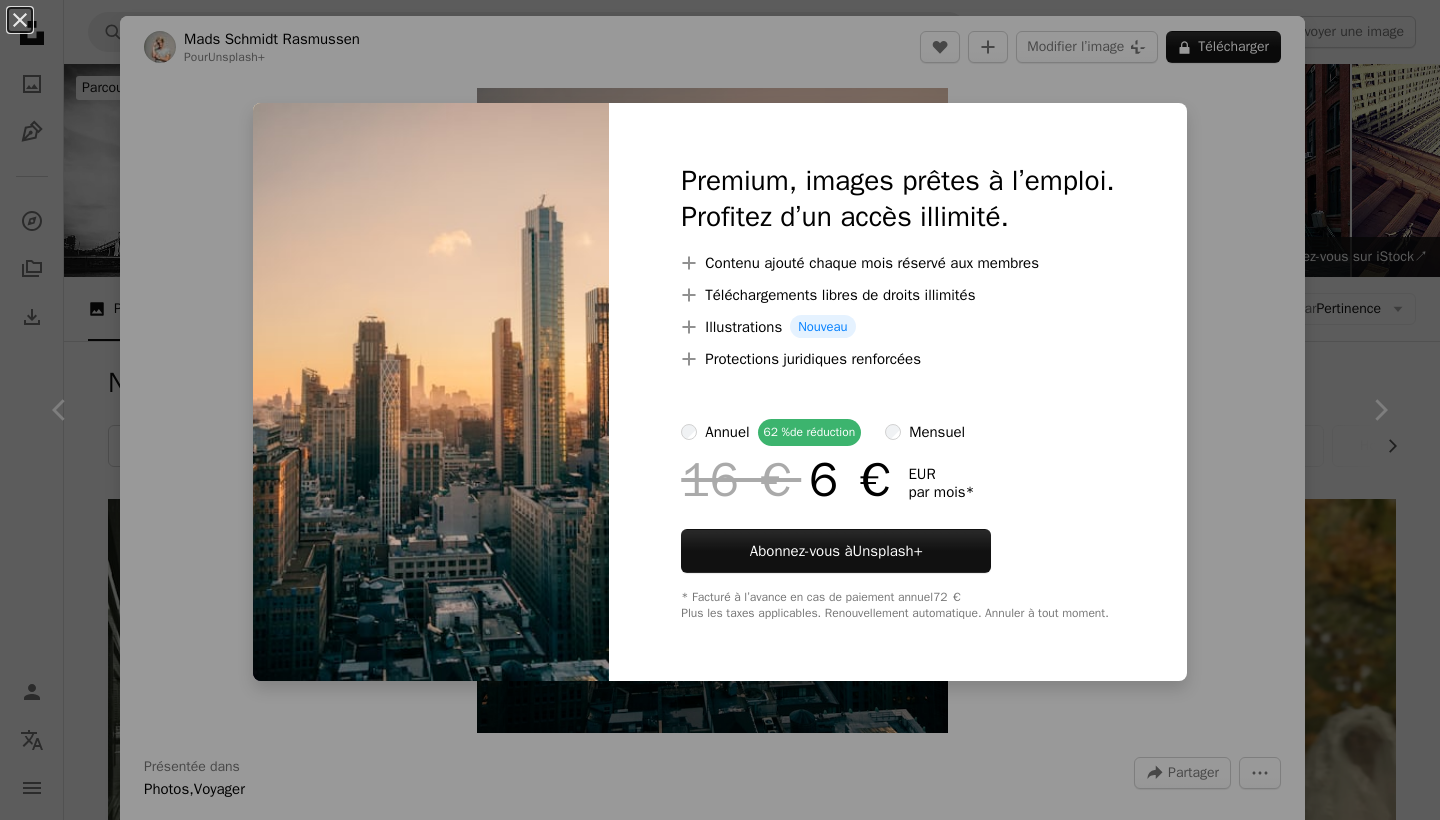 scroll, scrollTop: 23752, scrollLeft: 0, axis: vertical 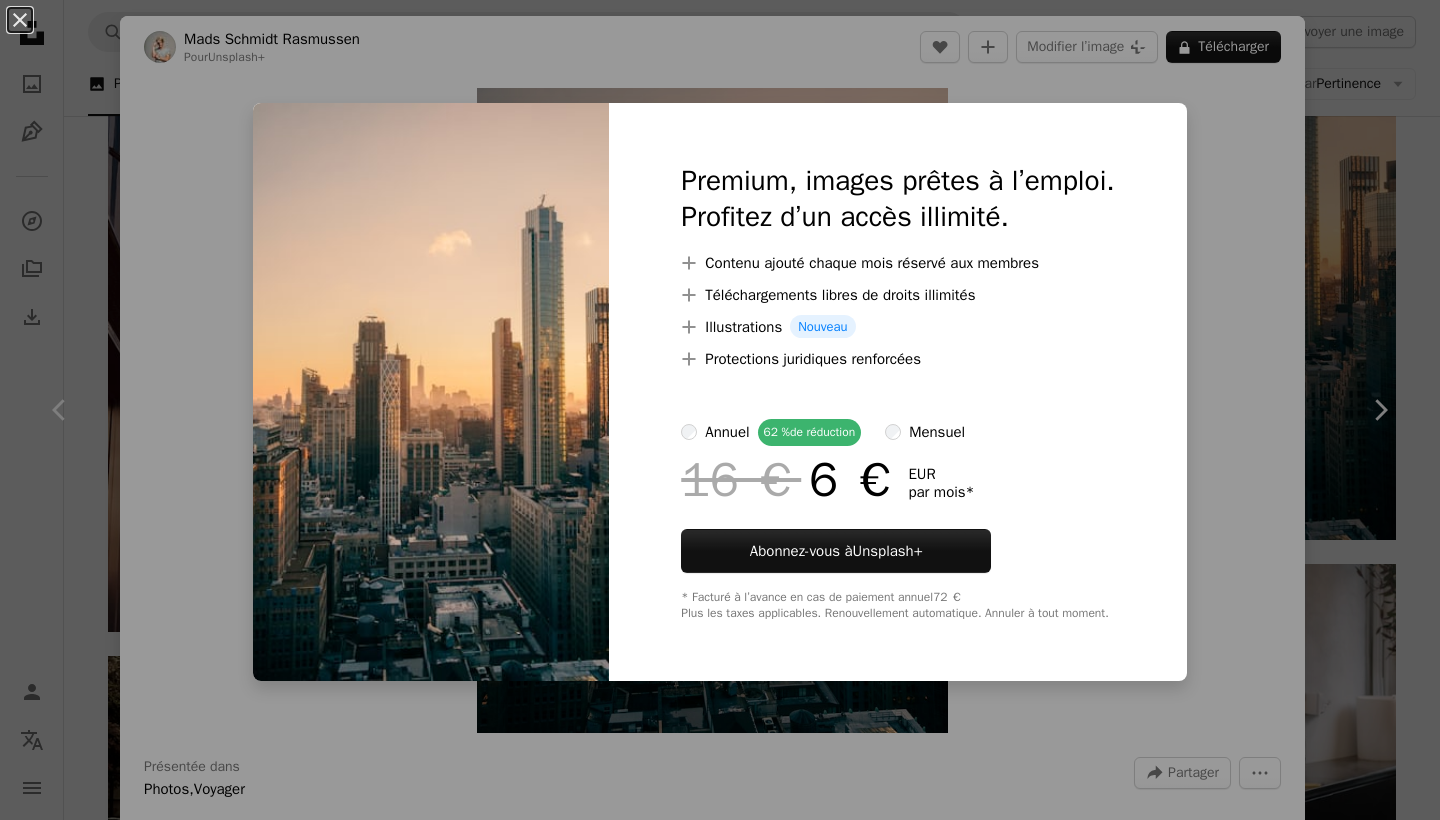 click on "mensuel" at bounding box center [925, 432] 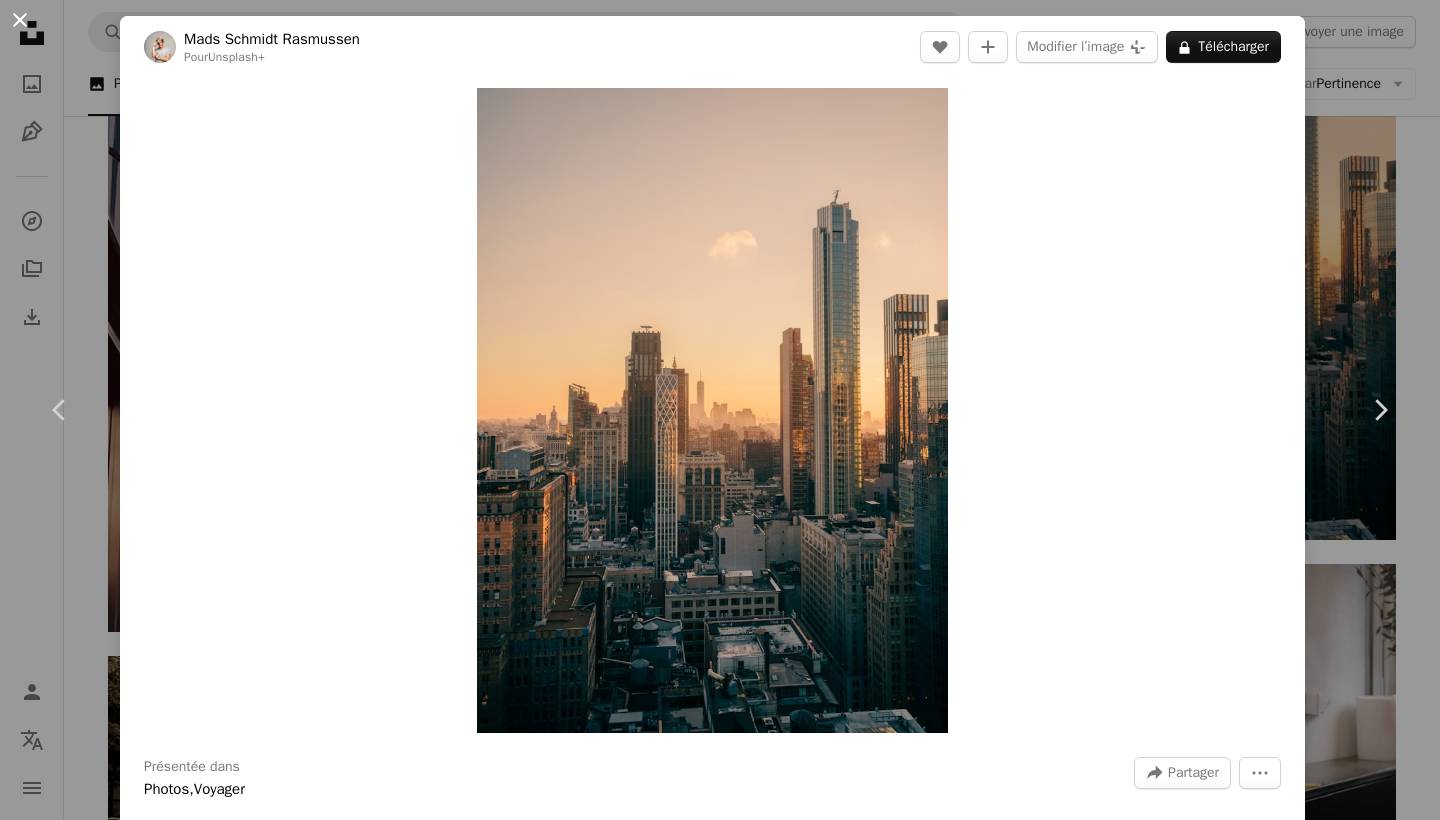 click on "An X shape" at bounding box center (20, 20) 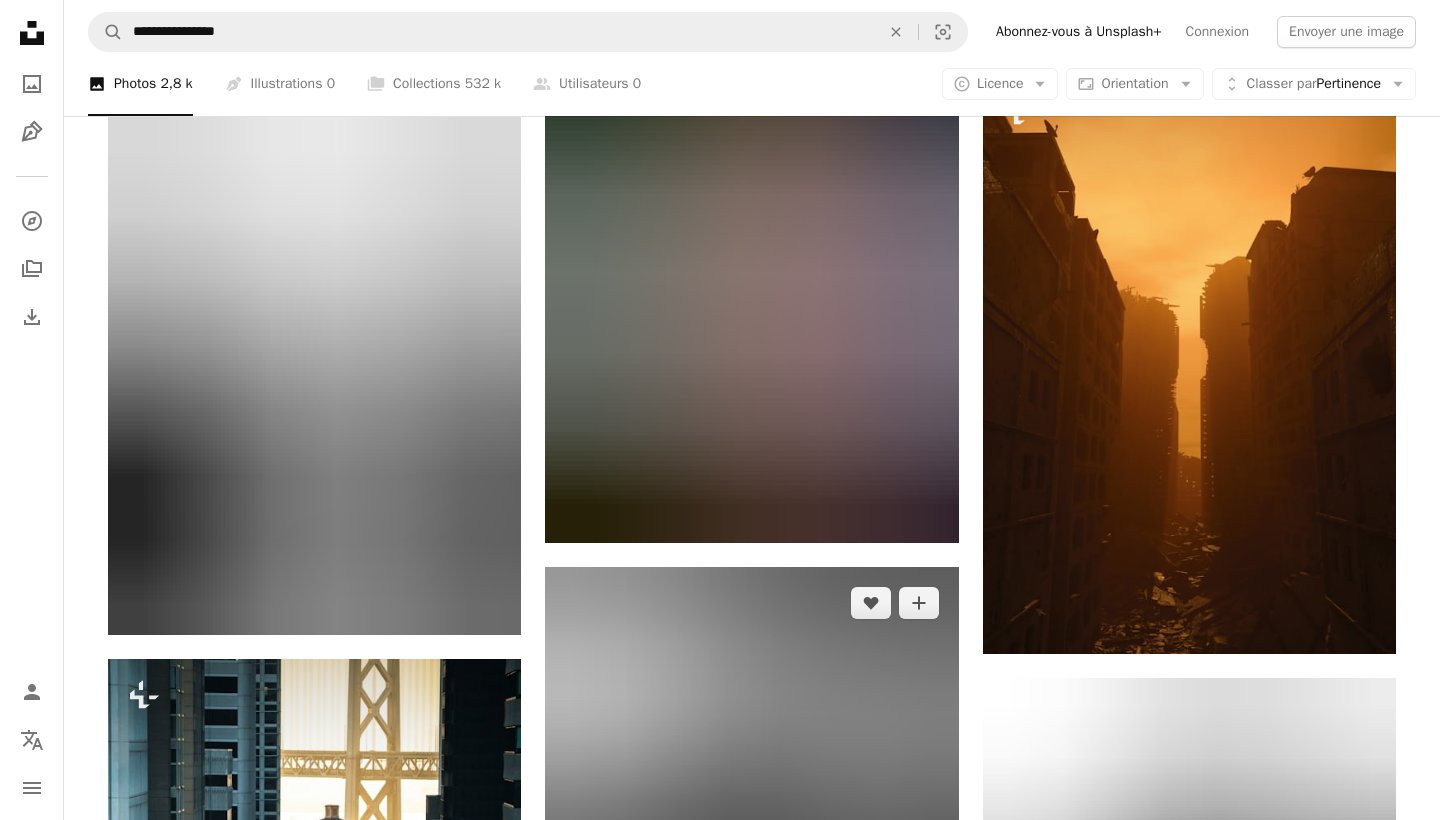 scroll, scrollTop: 45143, scrollLeft: 0, axis: vertical 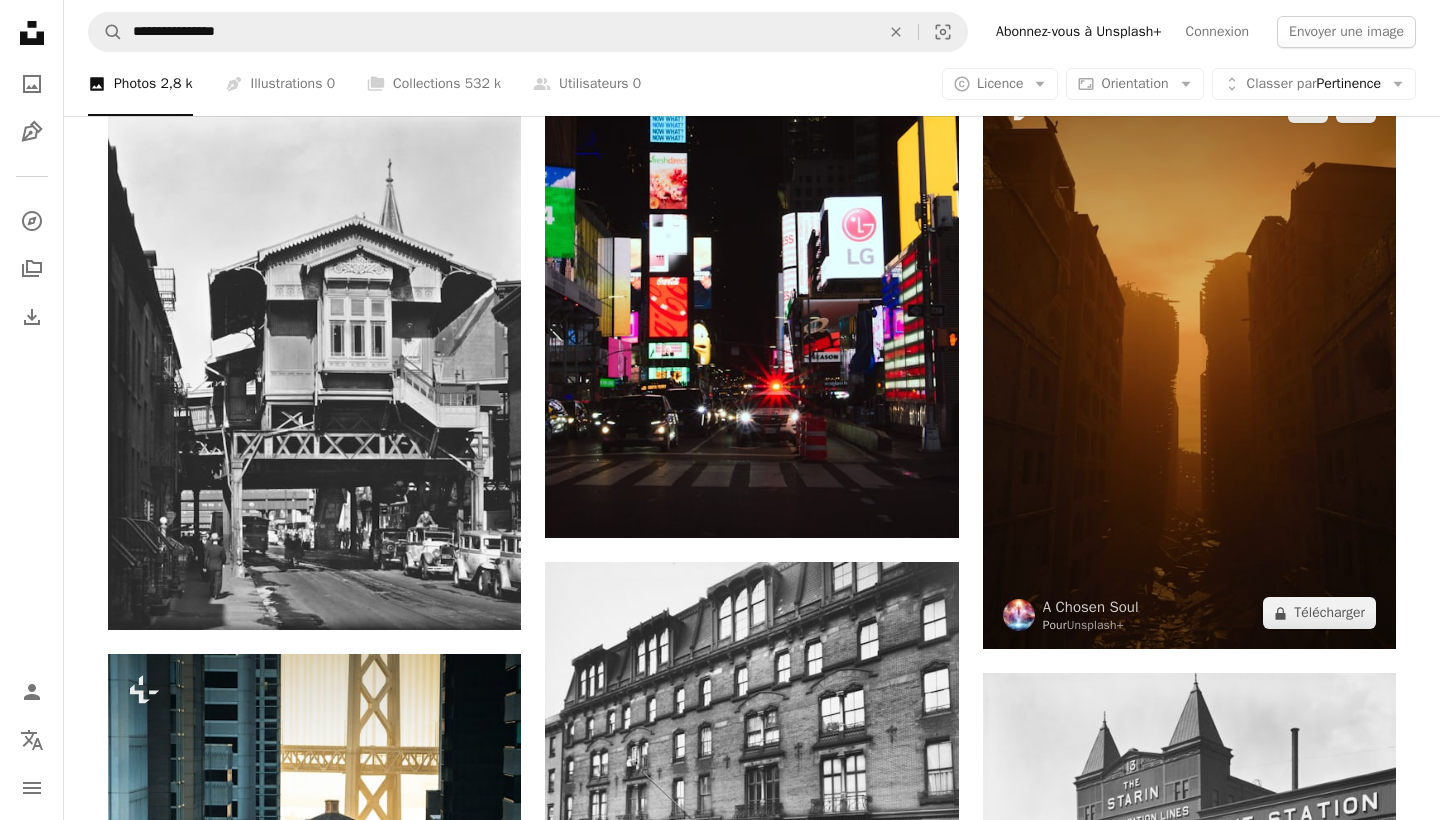 click at bounding box center [1189, 360] 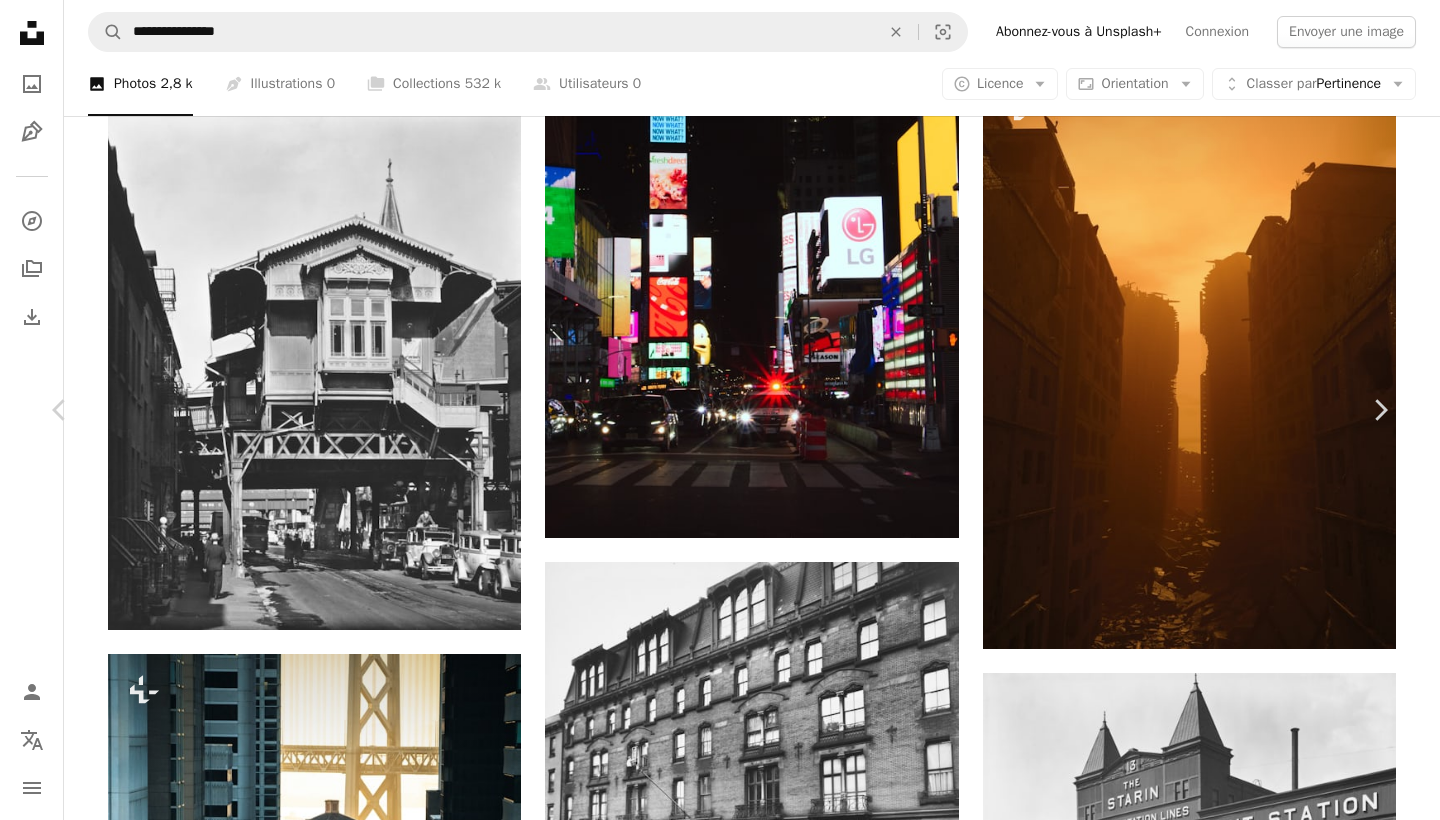 click at bounding box center [712, 4148] 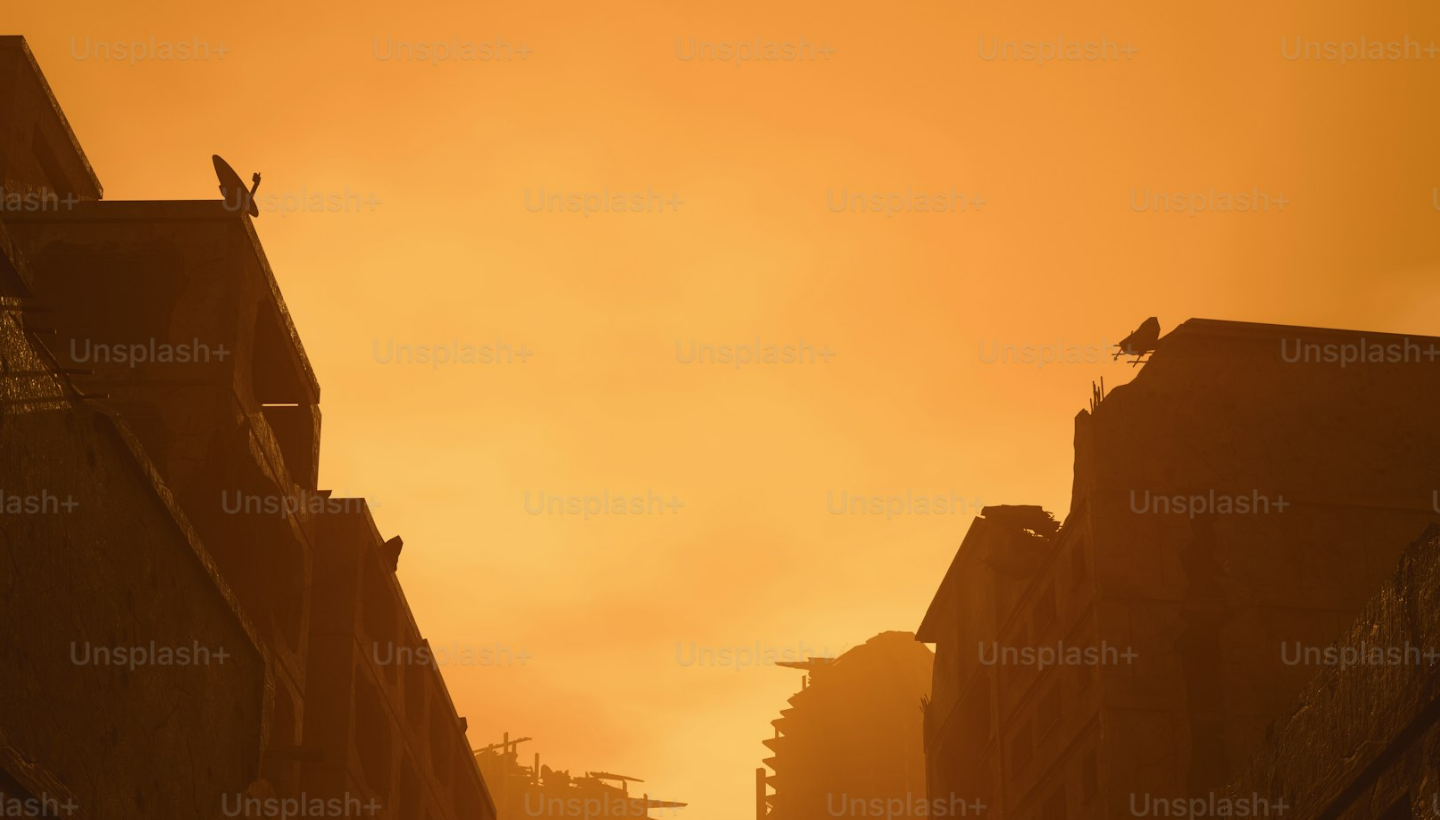 scroll, scrollTop: 599, scrollLeft: 0, axis: vertical 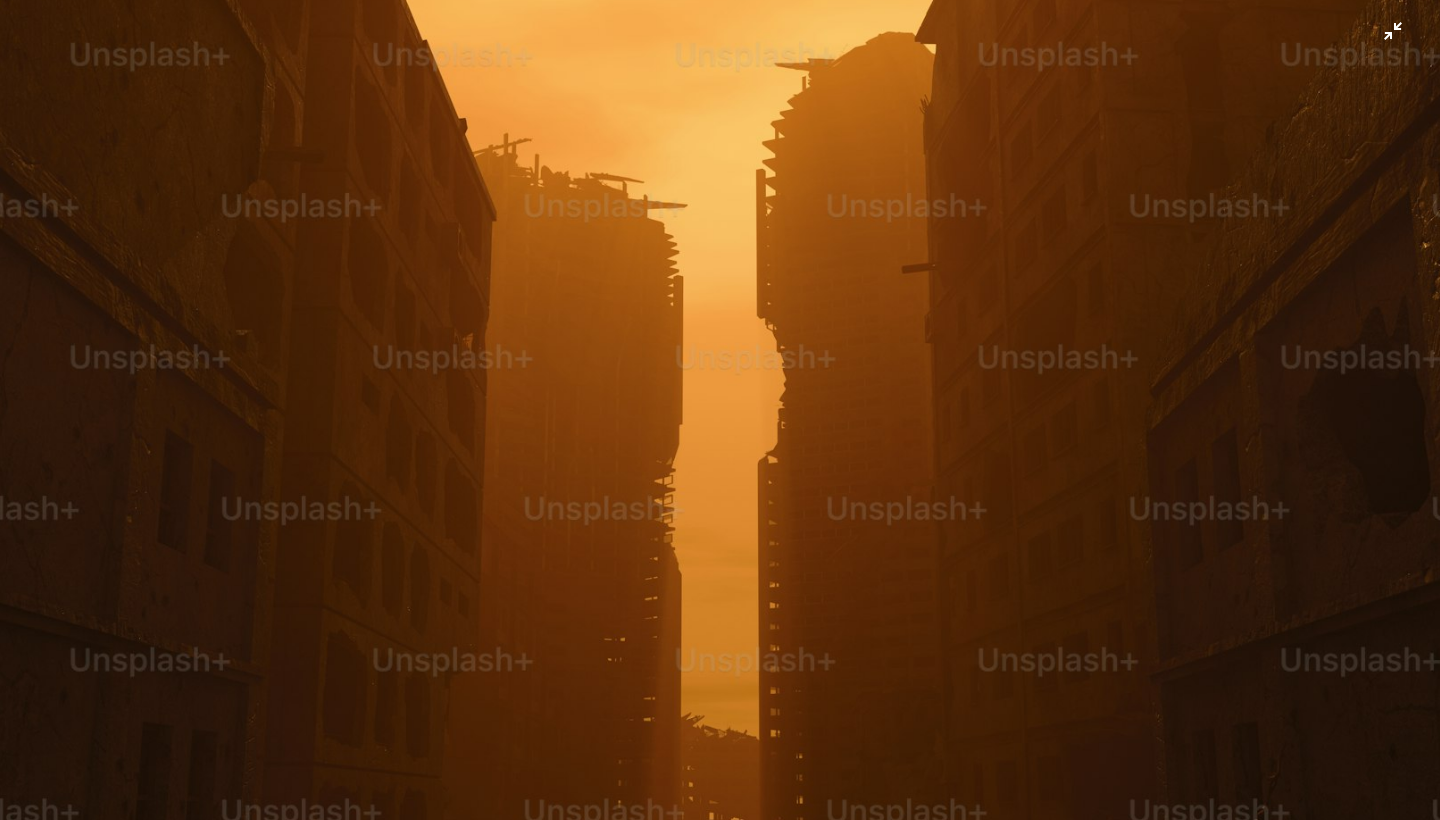 click at bounding box center (720, 409) 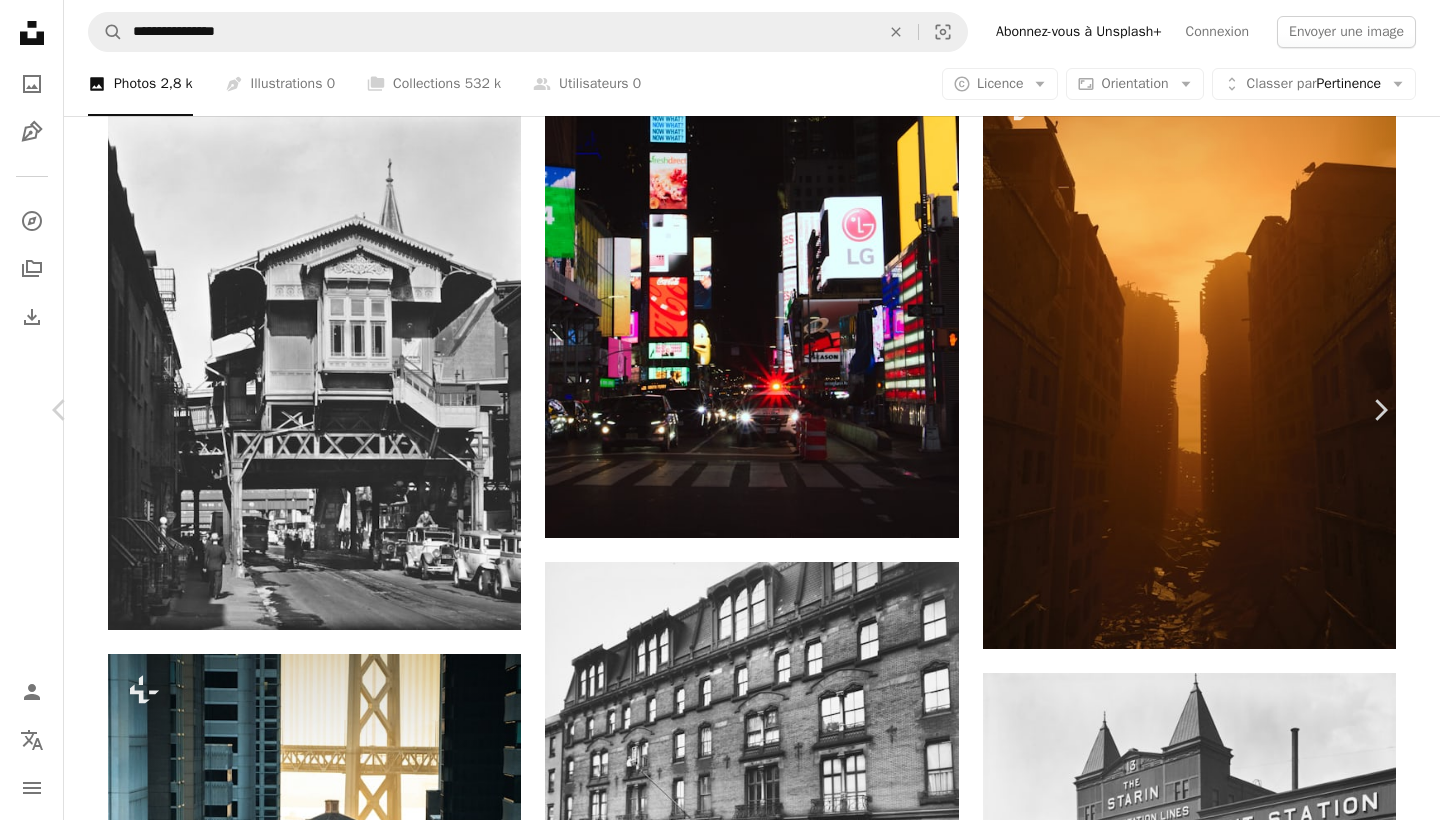 click at bounding box center (712, 4148) 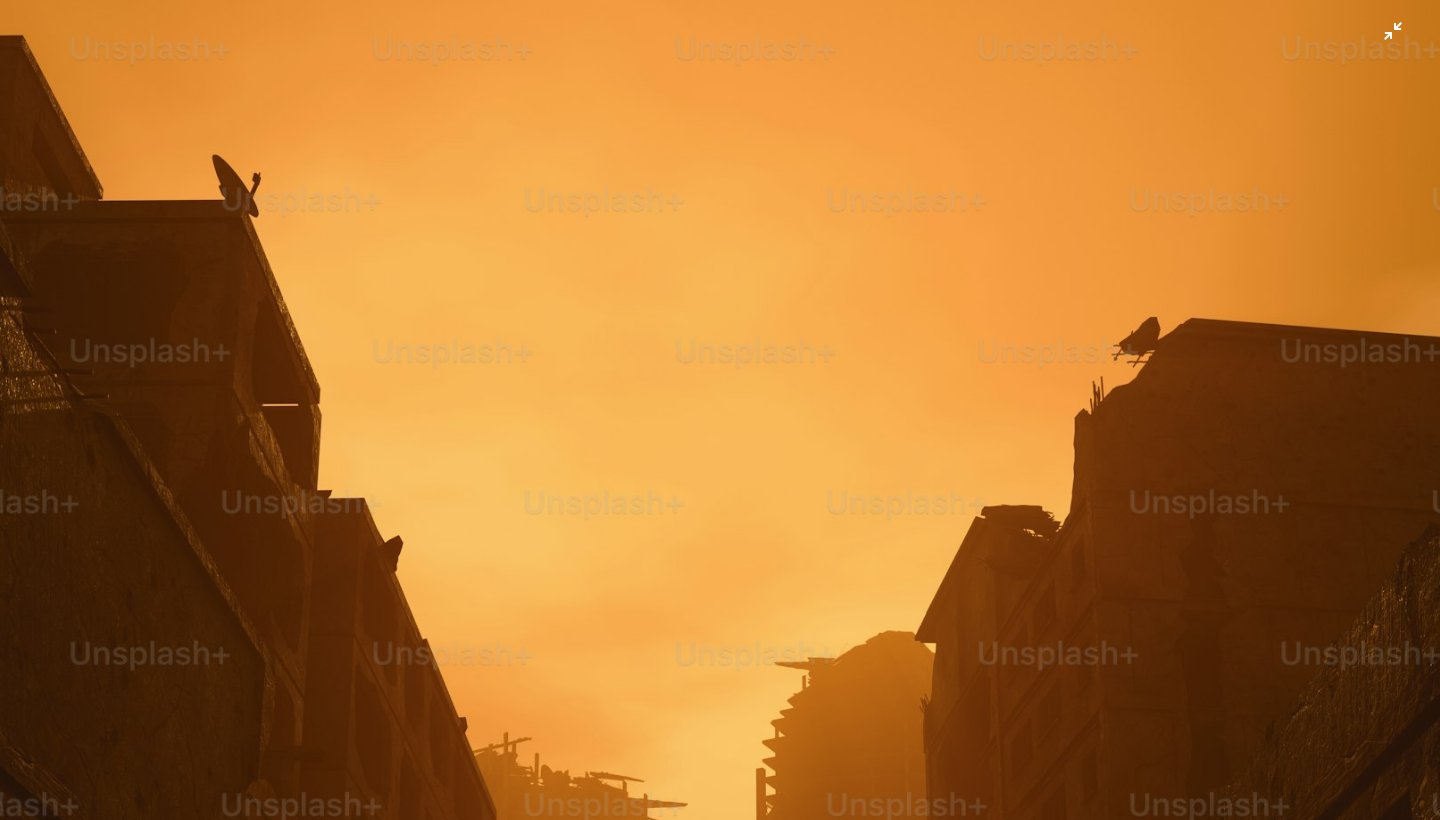 scroll, scrollTop: 599, scrollLeft: 0, axis: vertical 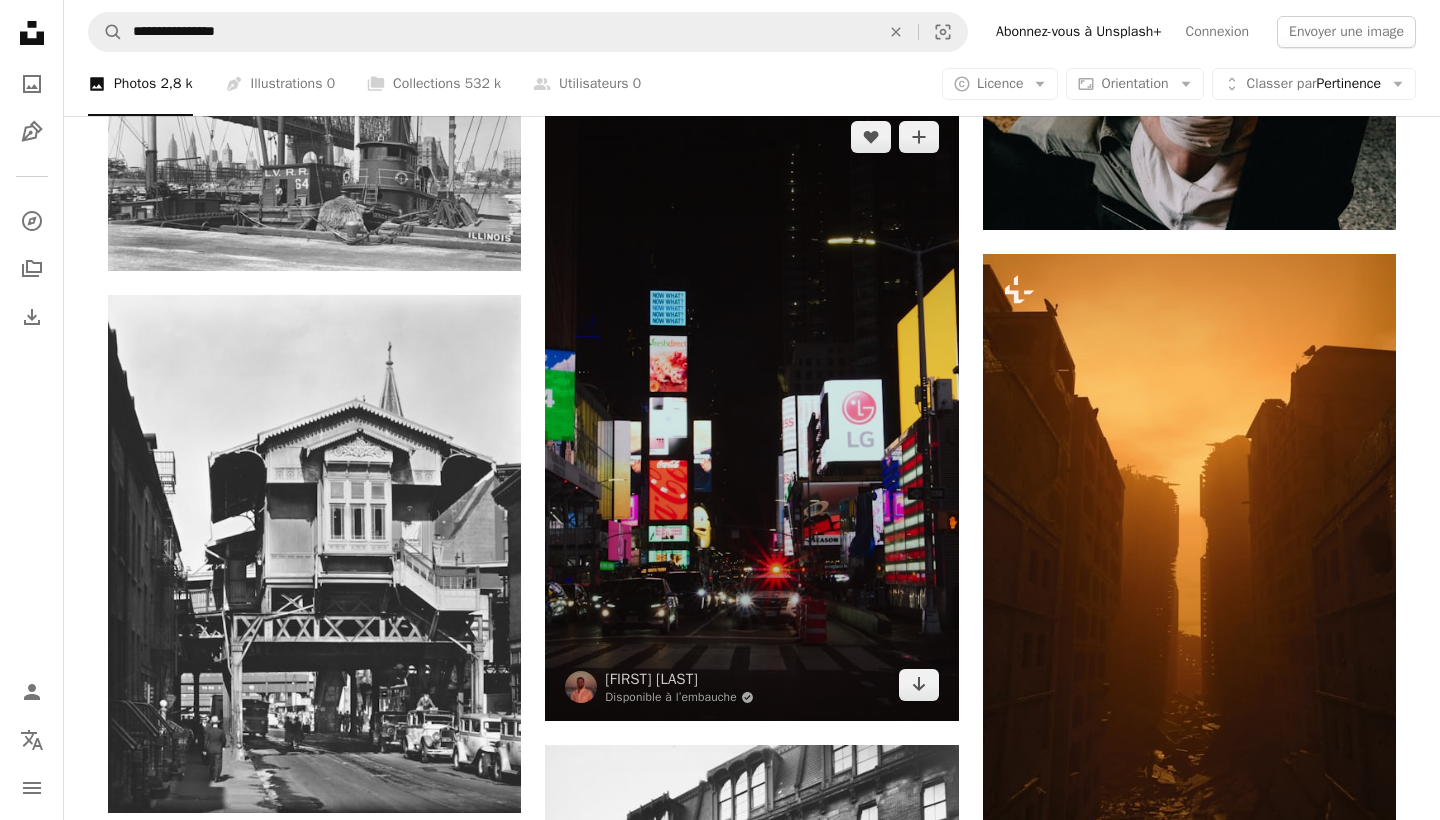 click at bounding box center [751, 411] 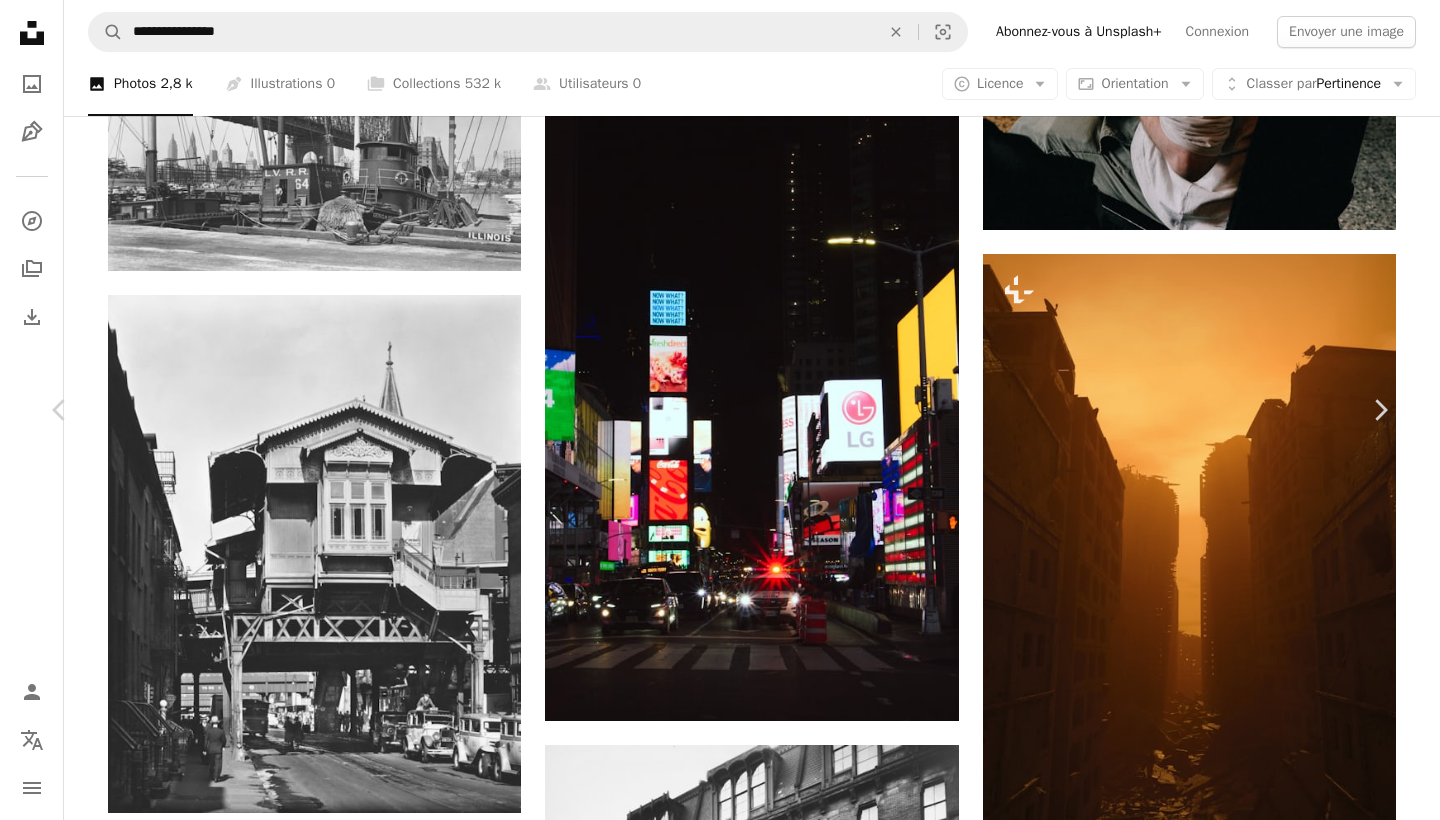 click at bounding box center [713, 4331] 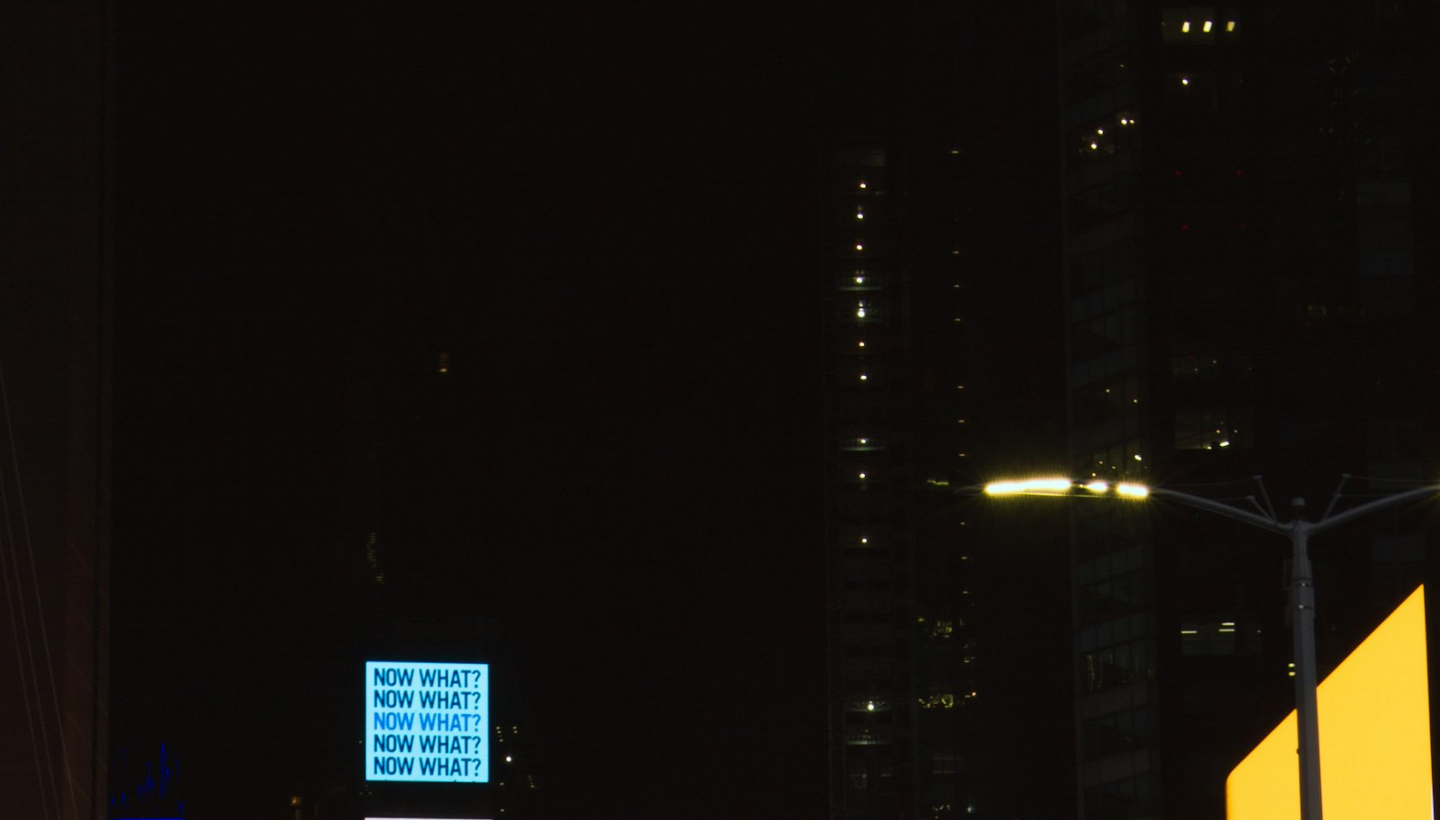 scroll, scrollTop: 671, scrollLeft: 0, axis: vertical 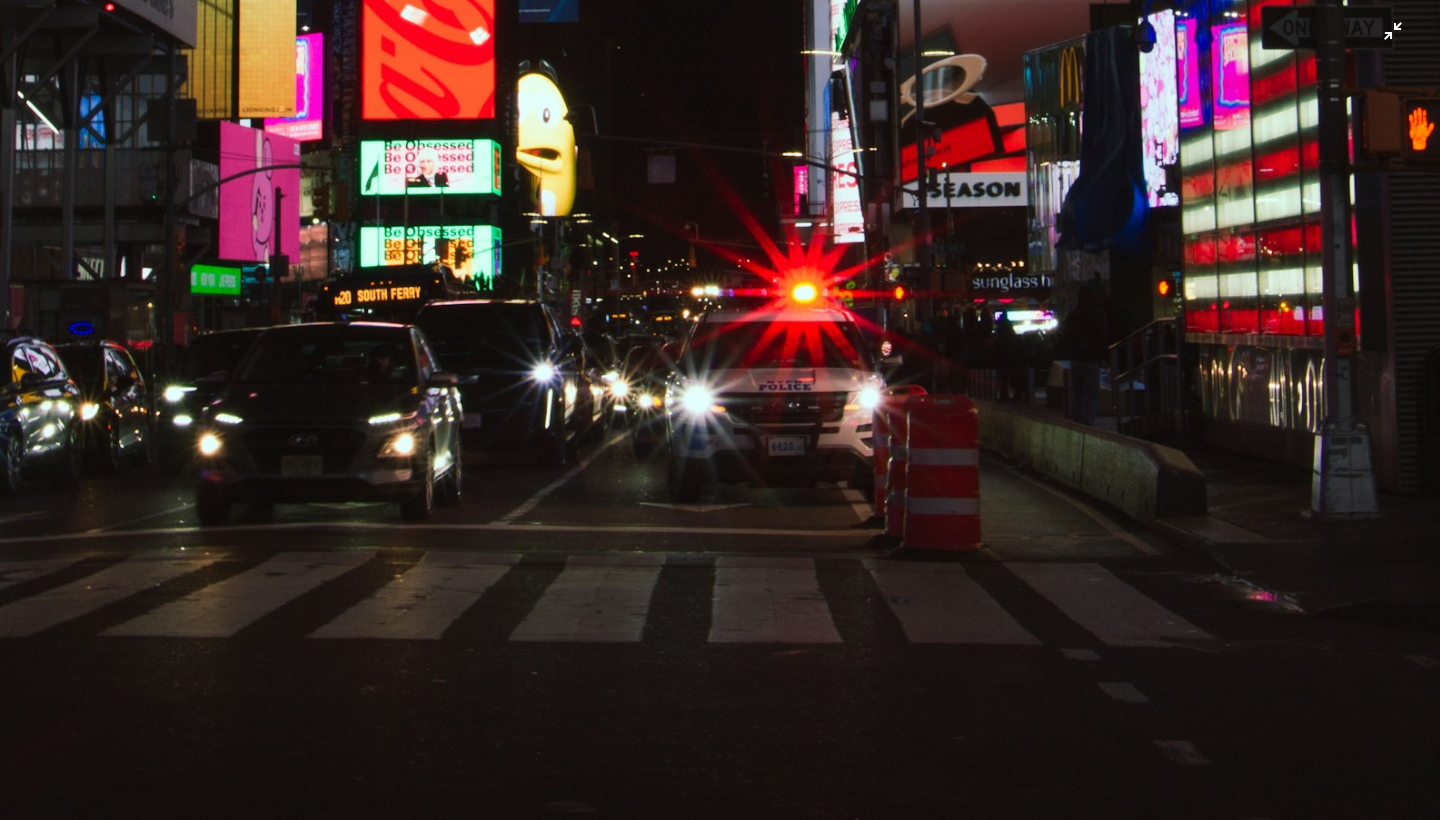 click at bounding box center (720, -261) 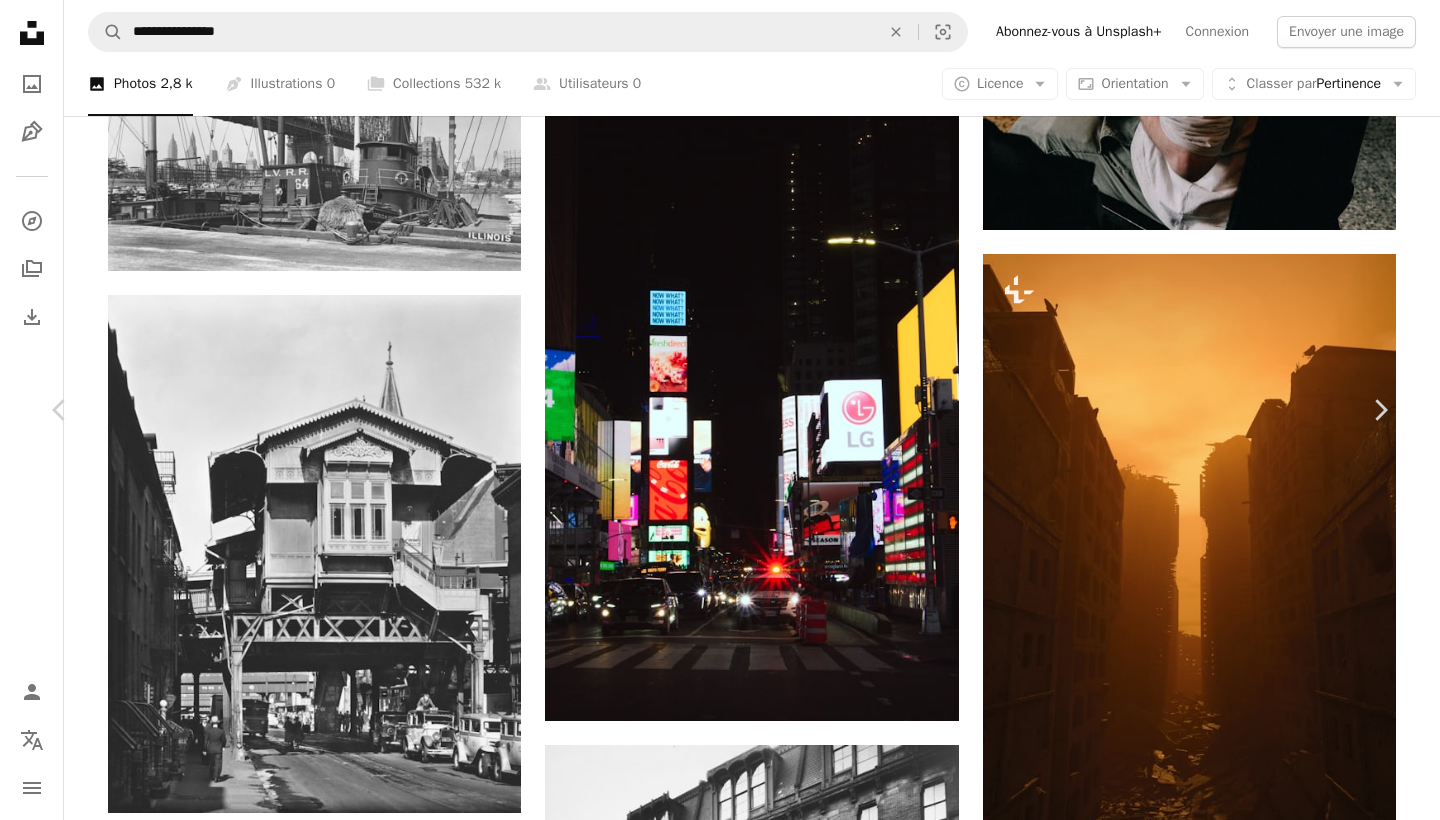 click on "An X shape" at bounding box center [20, 20] 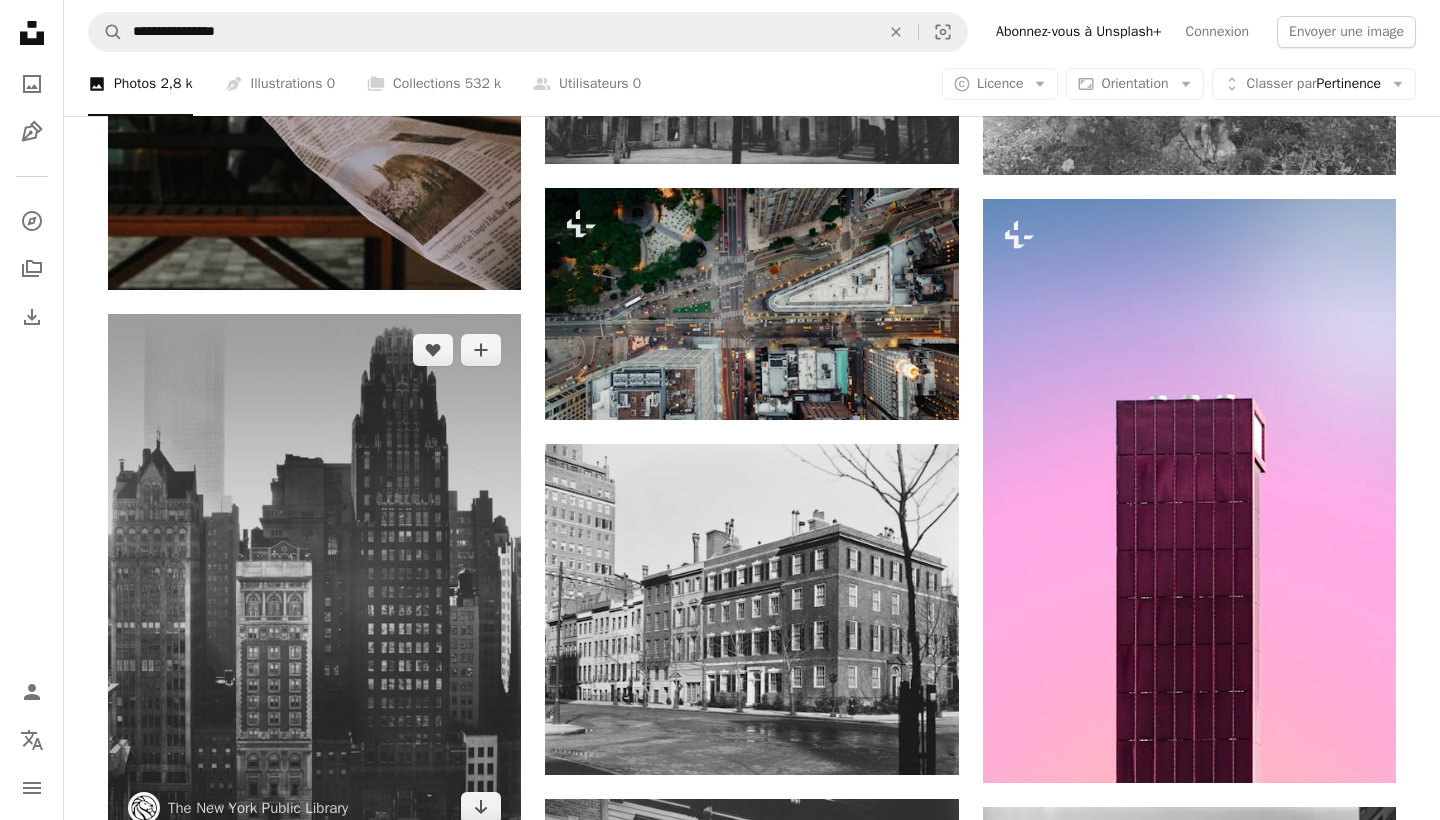 scroll, scrollTop: 61867, scrollLeft: 0, axis: vertical 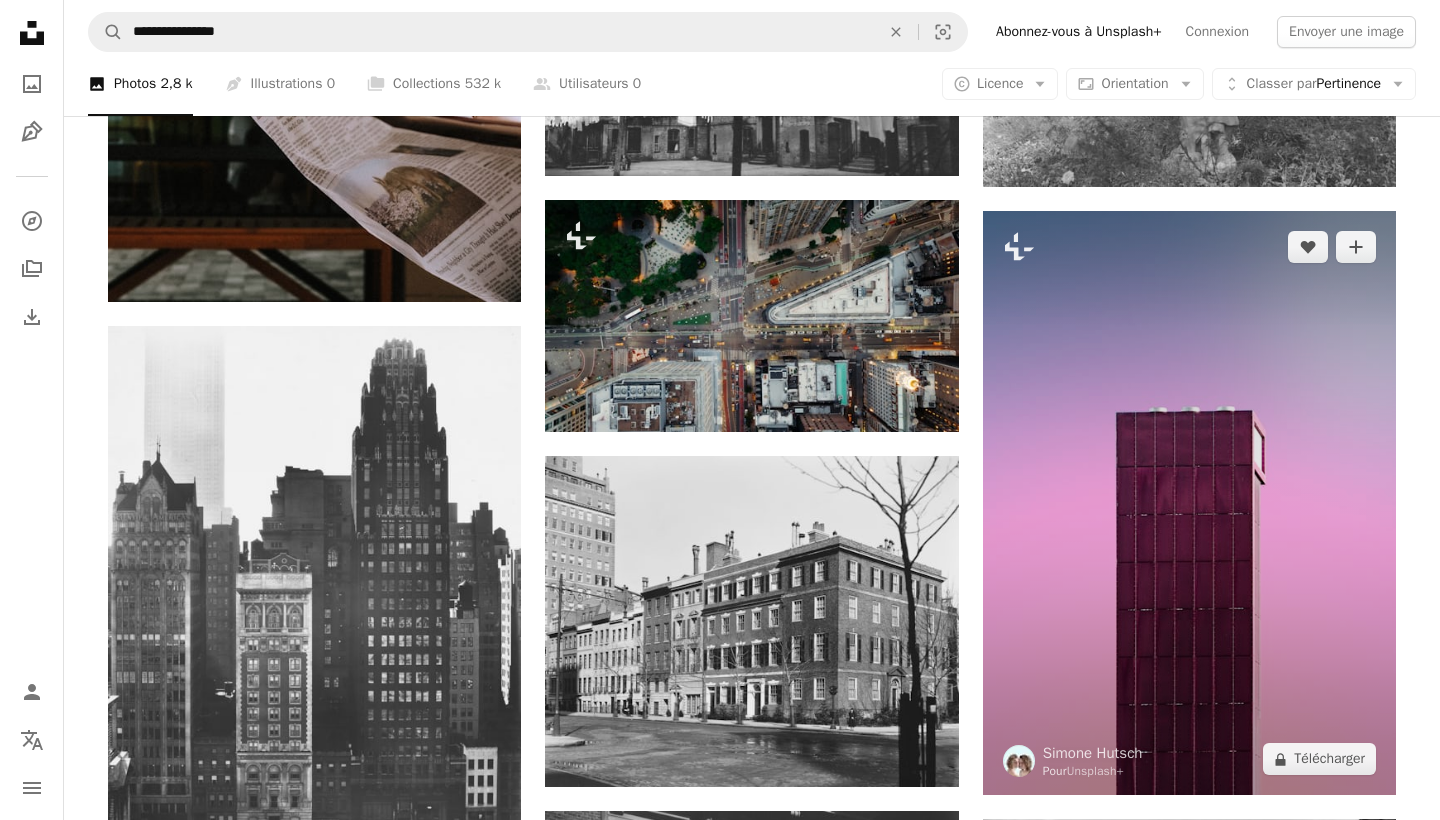 click at bounding box center [1189, 503] 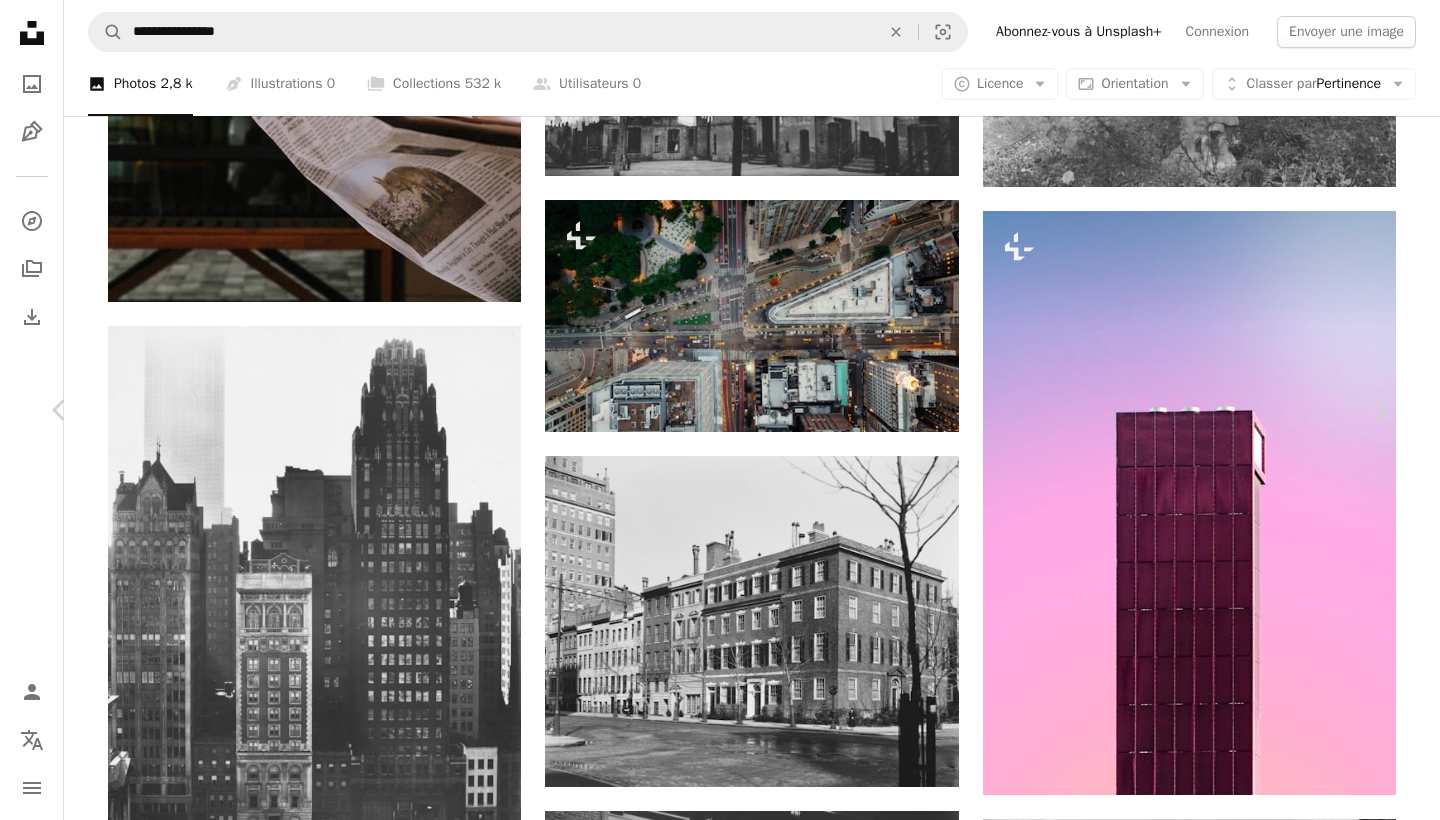 click at bounding box center (713, 6016) 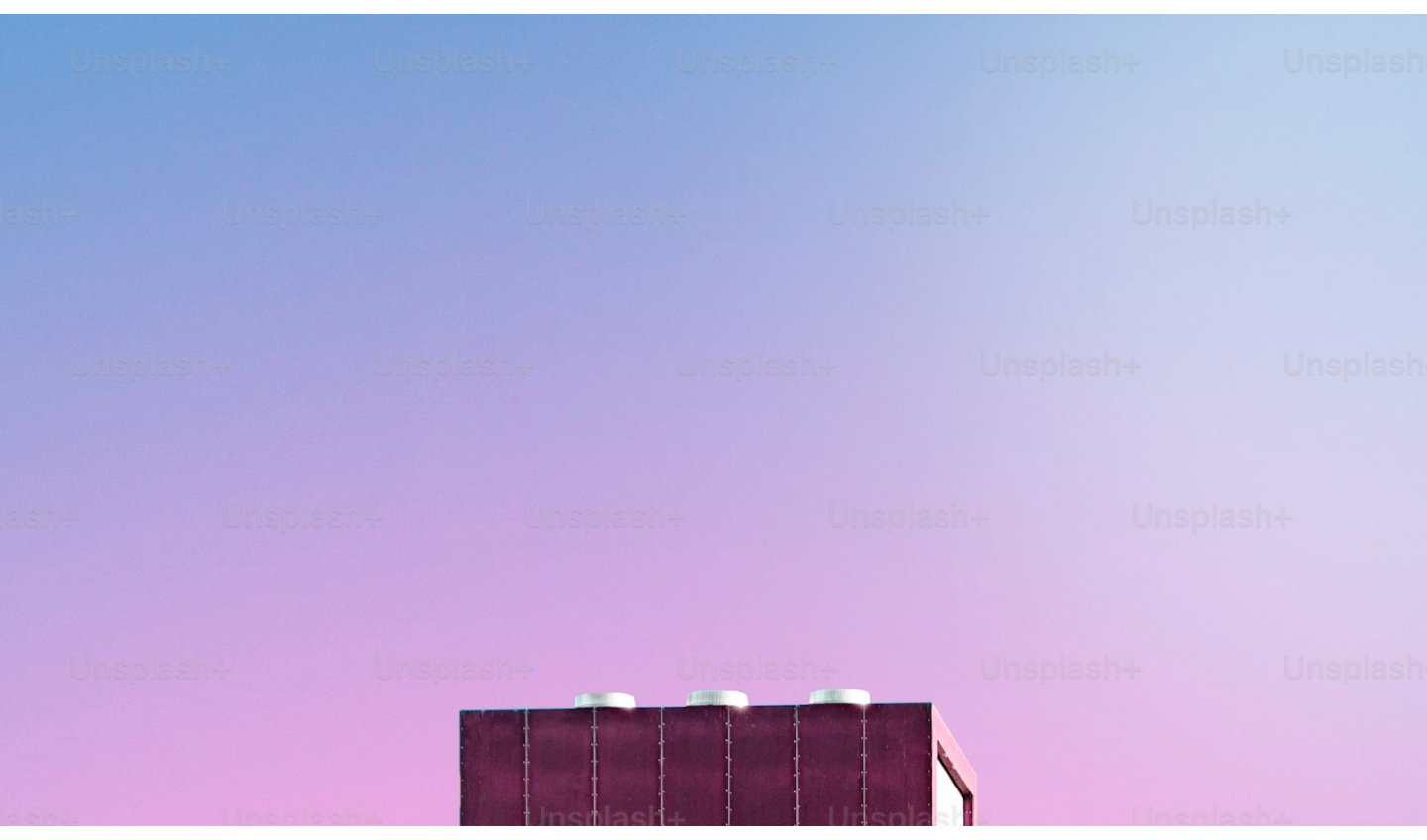 scroll, scrollTop: 604, scrollLeft: 0, axis: vertical 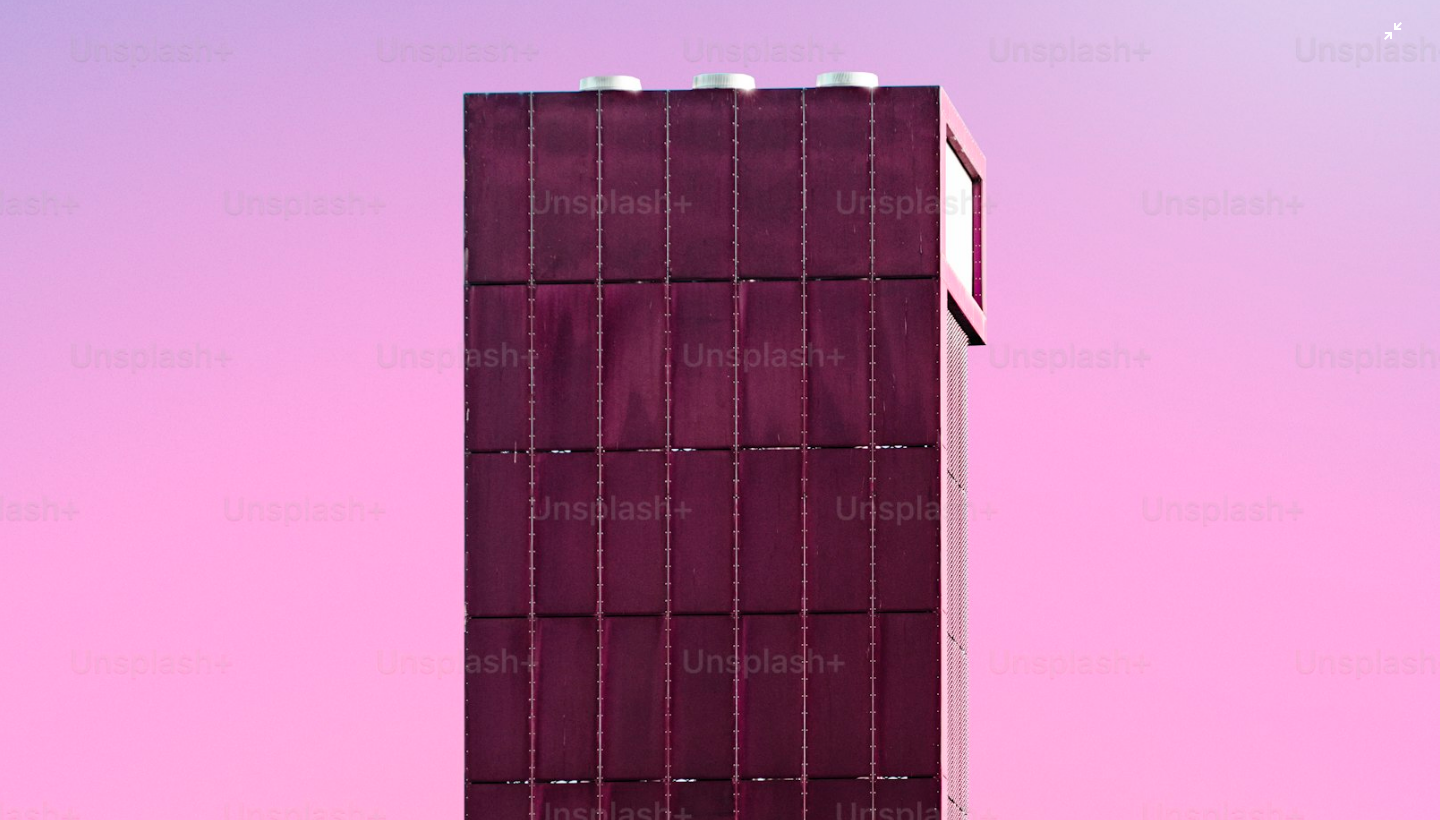 click at bounding box center [720, 409] 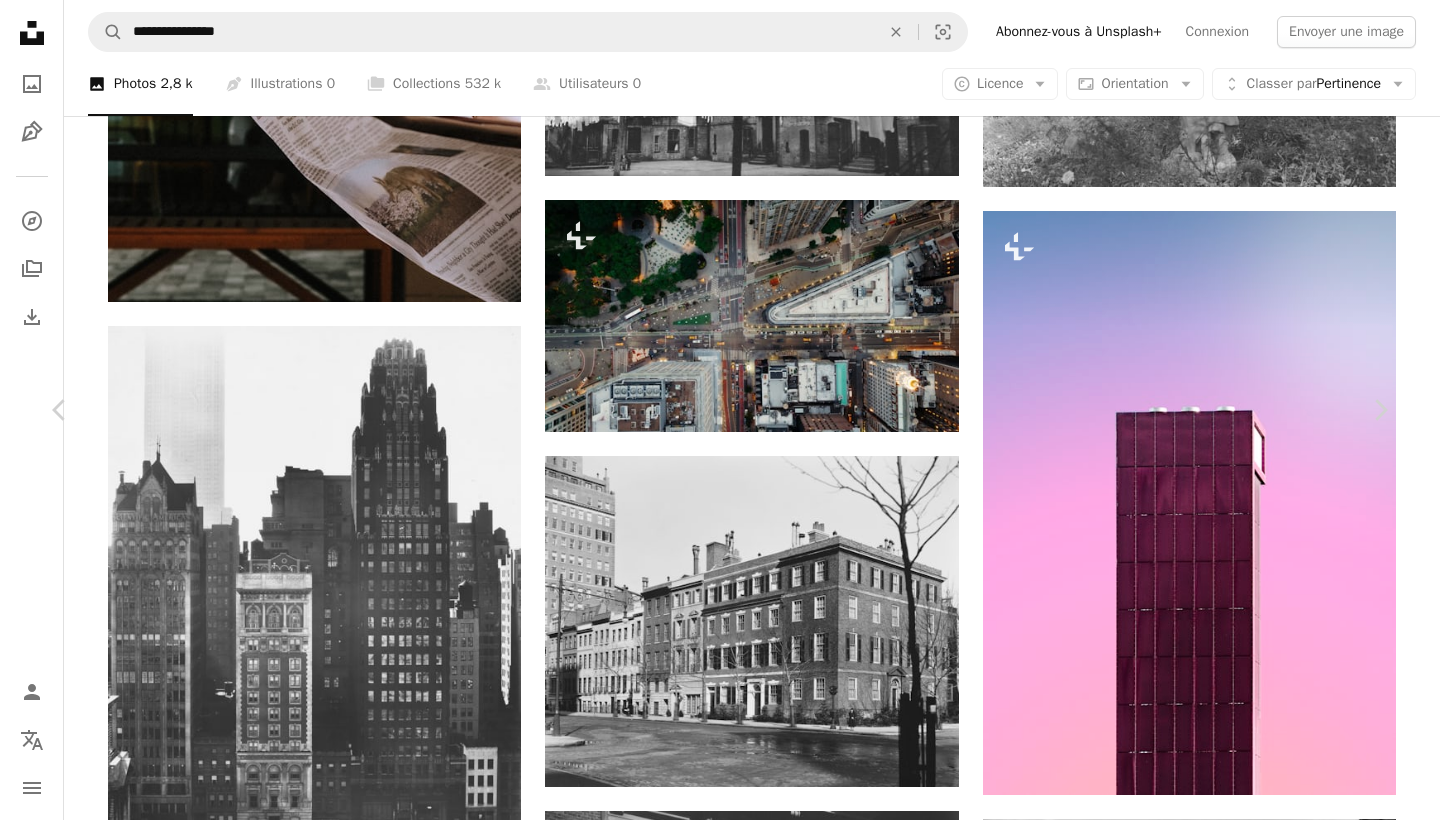 click on "A lock   Télécharger" at bounding box center [1223, 5653] 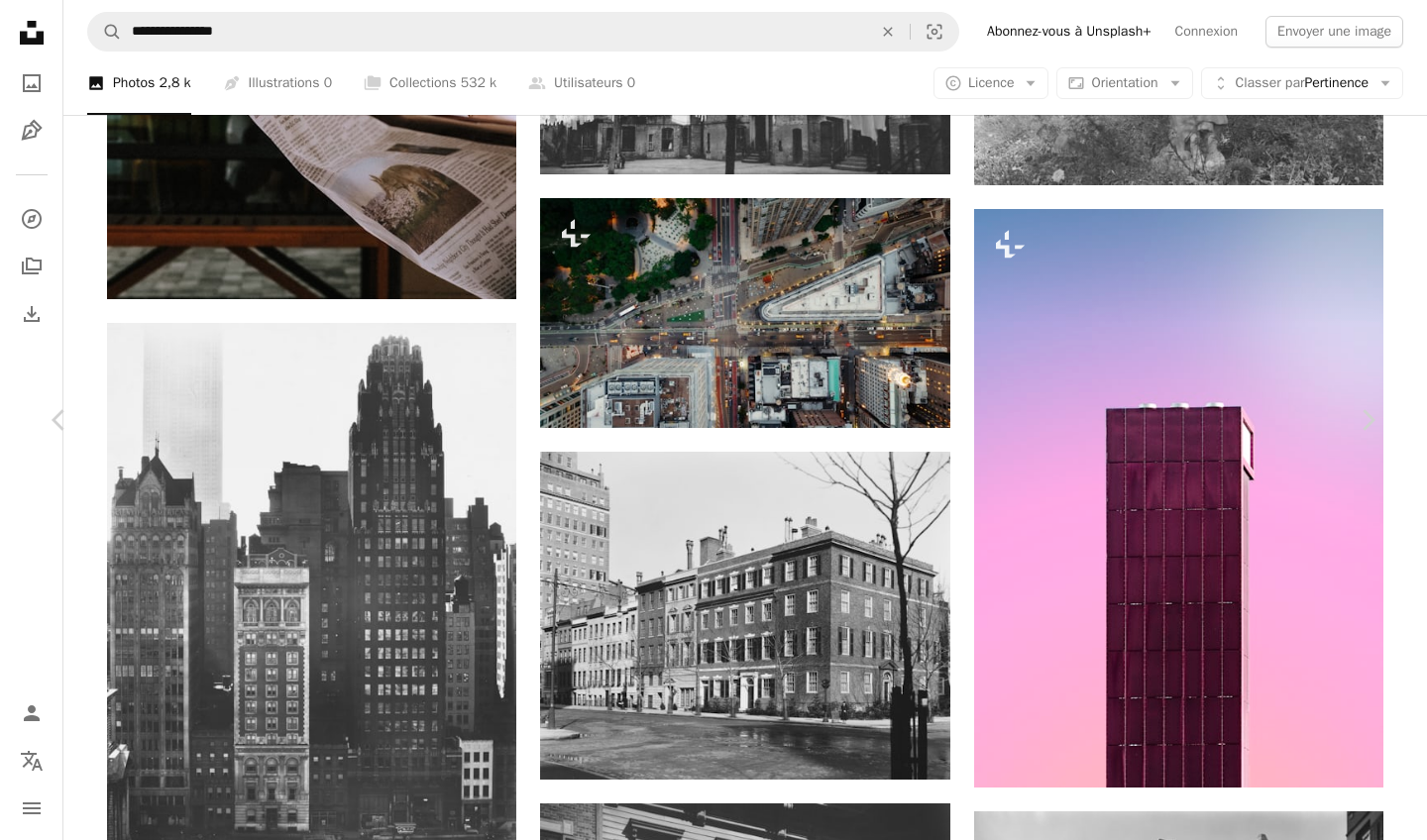 click on "An X shape Premium, images prêtes à l’emploi. Profitez d’un accès illimité. A plus sign Contenu ajouté chaque mois réservé aux membres A plus sign Téléchargements libres de droits illimités A plus sign Illustrations  Nouveau A plus sign Protections juridiques renforcées annuel 62 %  de réduction mensuel 16 €   6 € EUR par mois * Abonnez-vous à  Unsplash+ * Facturé à l’avance en cas de paiement annuel  72 € Plus les taxes applicables. Renouvellement automatique. Annuler à tout moment." at bounding box center [714, 5973] 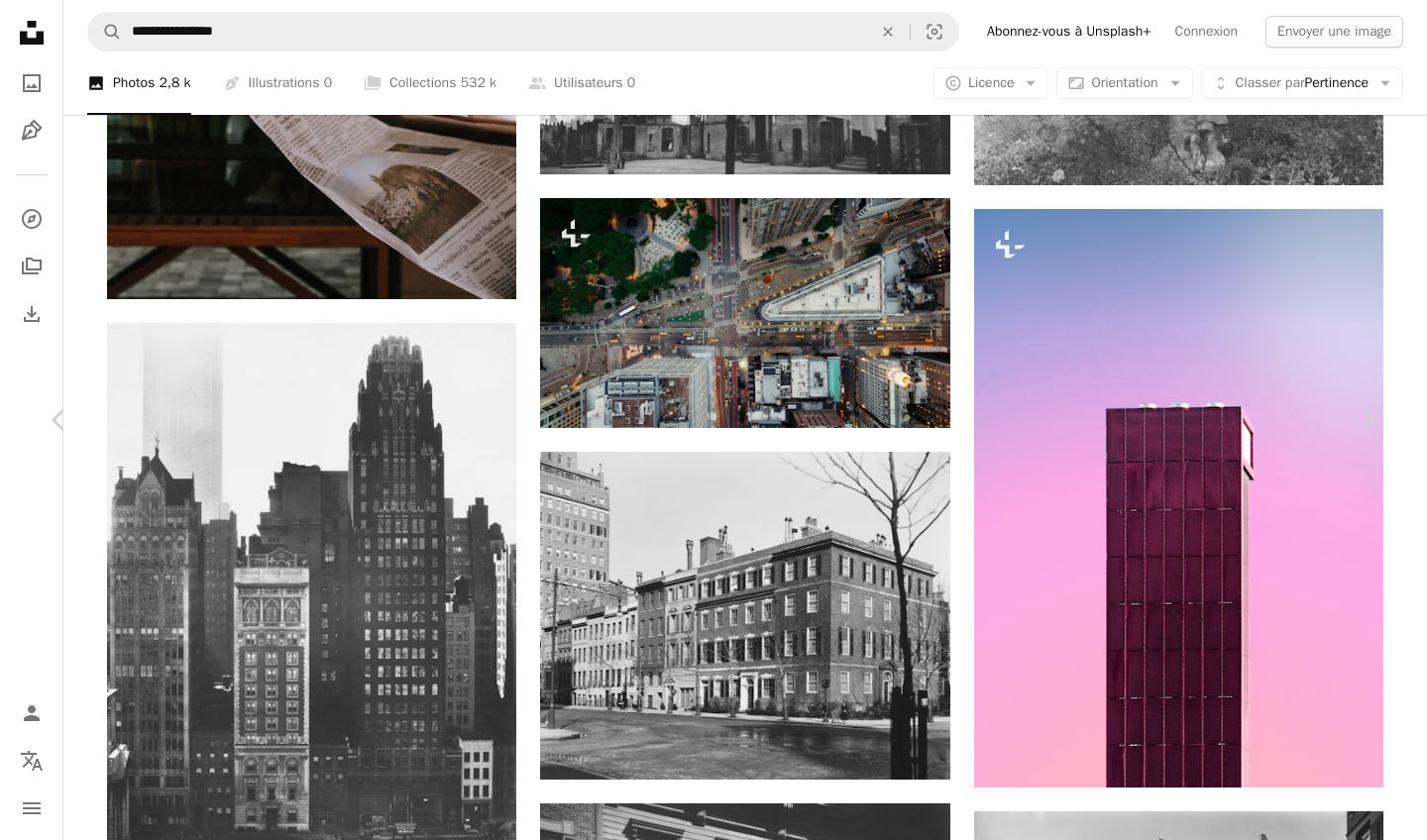 click on "An X shape" at bounding box center (20, 20) 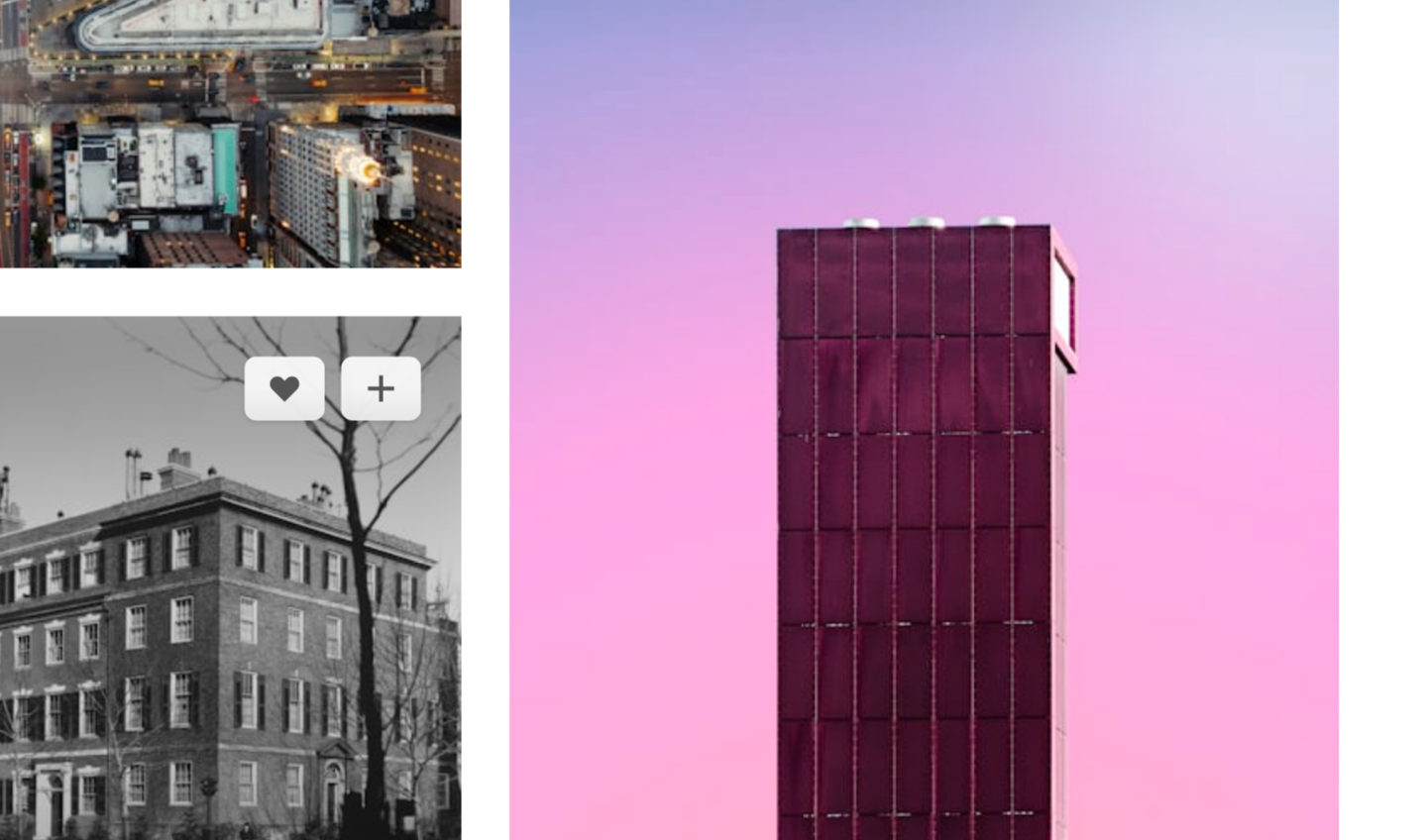 scroll, scrollTop: 61082, scrollLeft: 0, axis: vertical 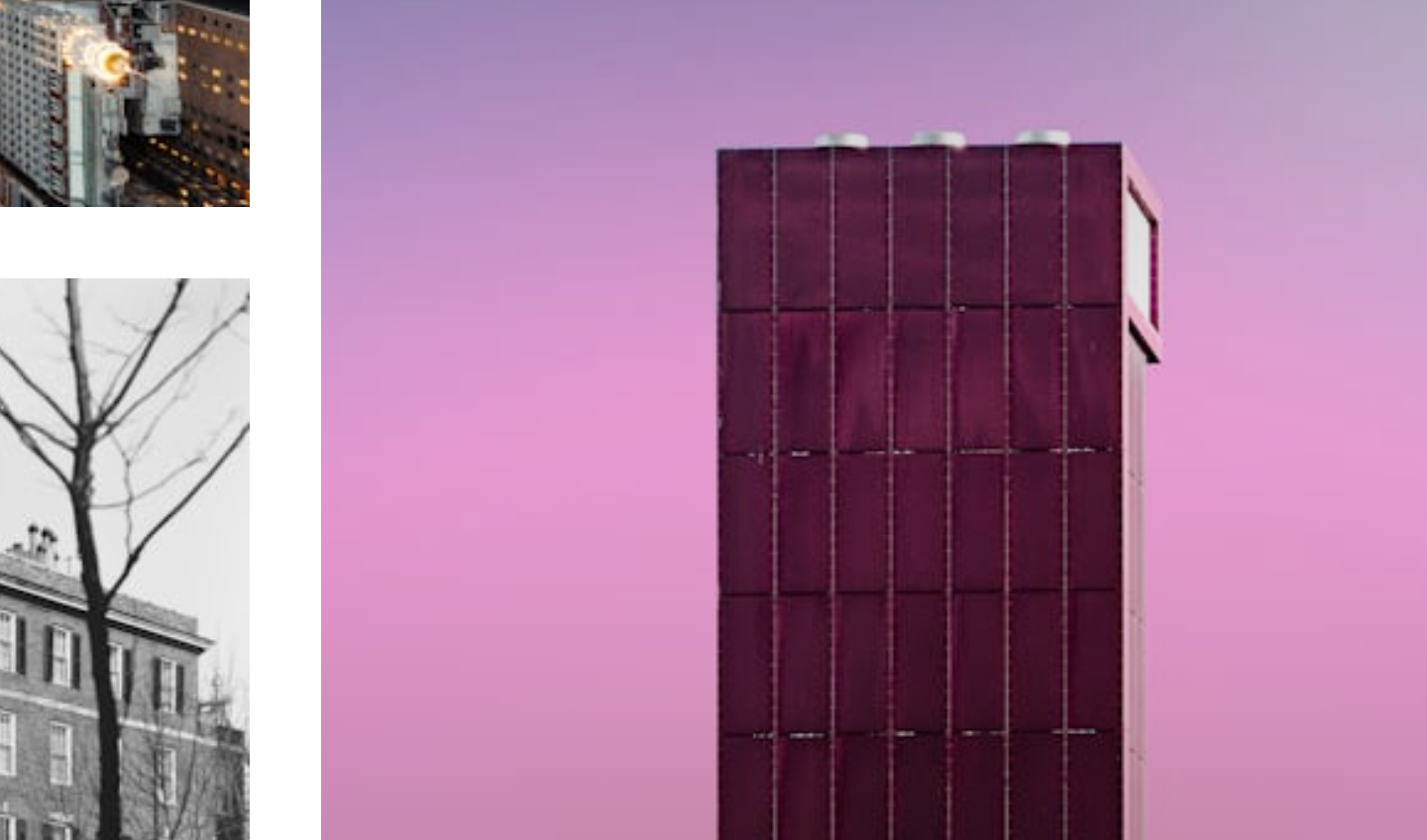click at bounding box center [1178, 699] 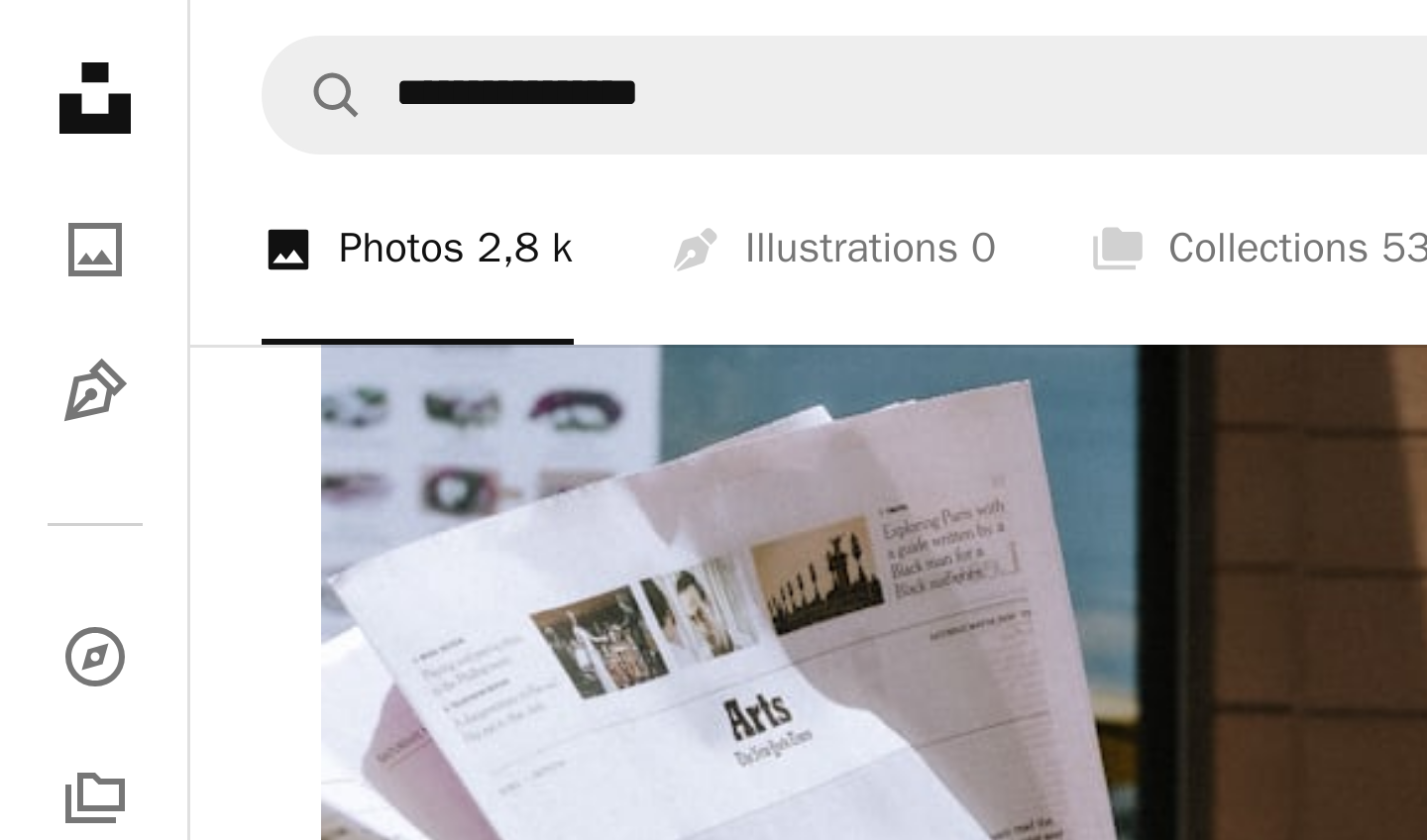 scroll, scrollTop: 60838, scrollLeft: 0, axis: vertical 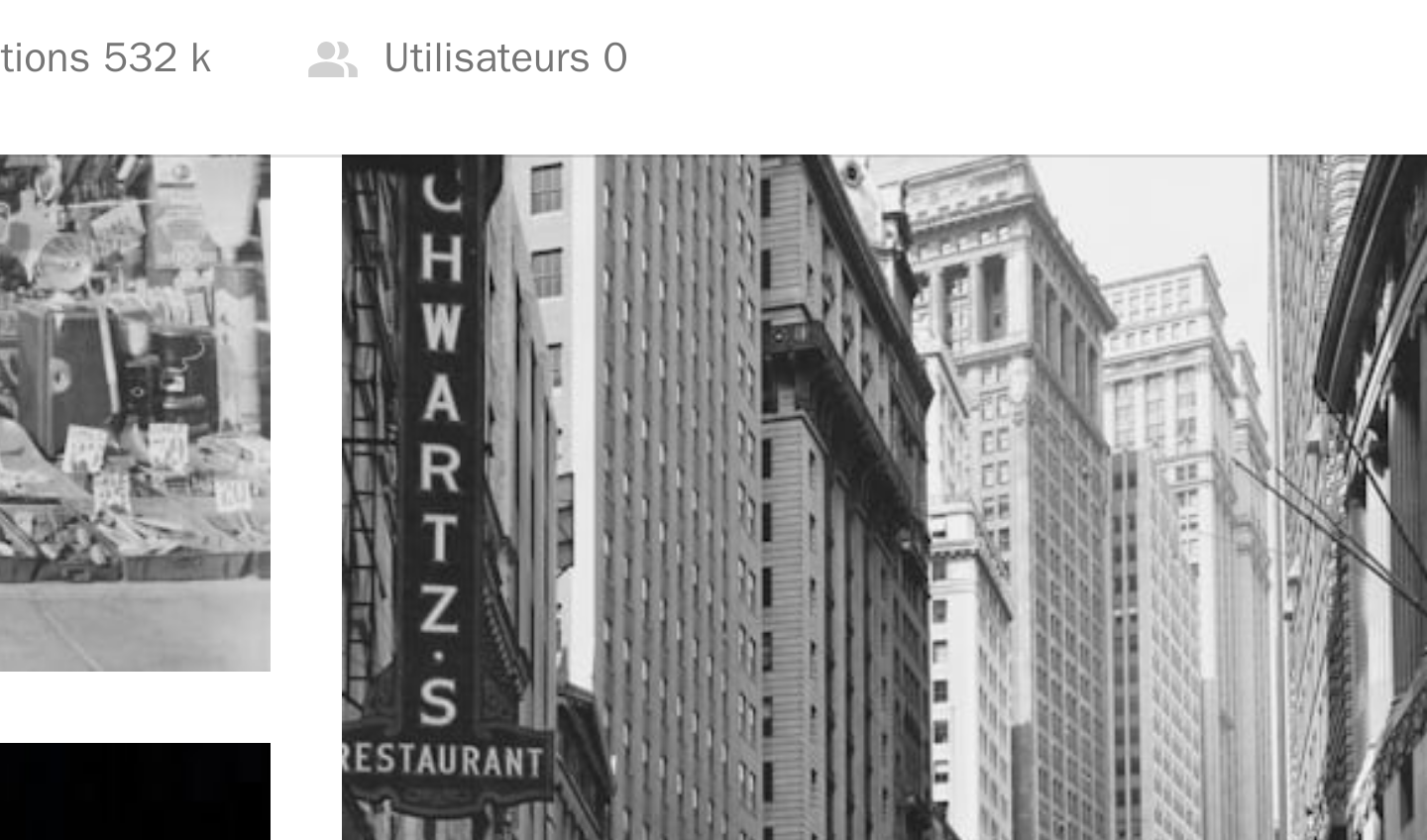 click on "Zoom in" at bounding box center (706, 32375) 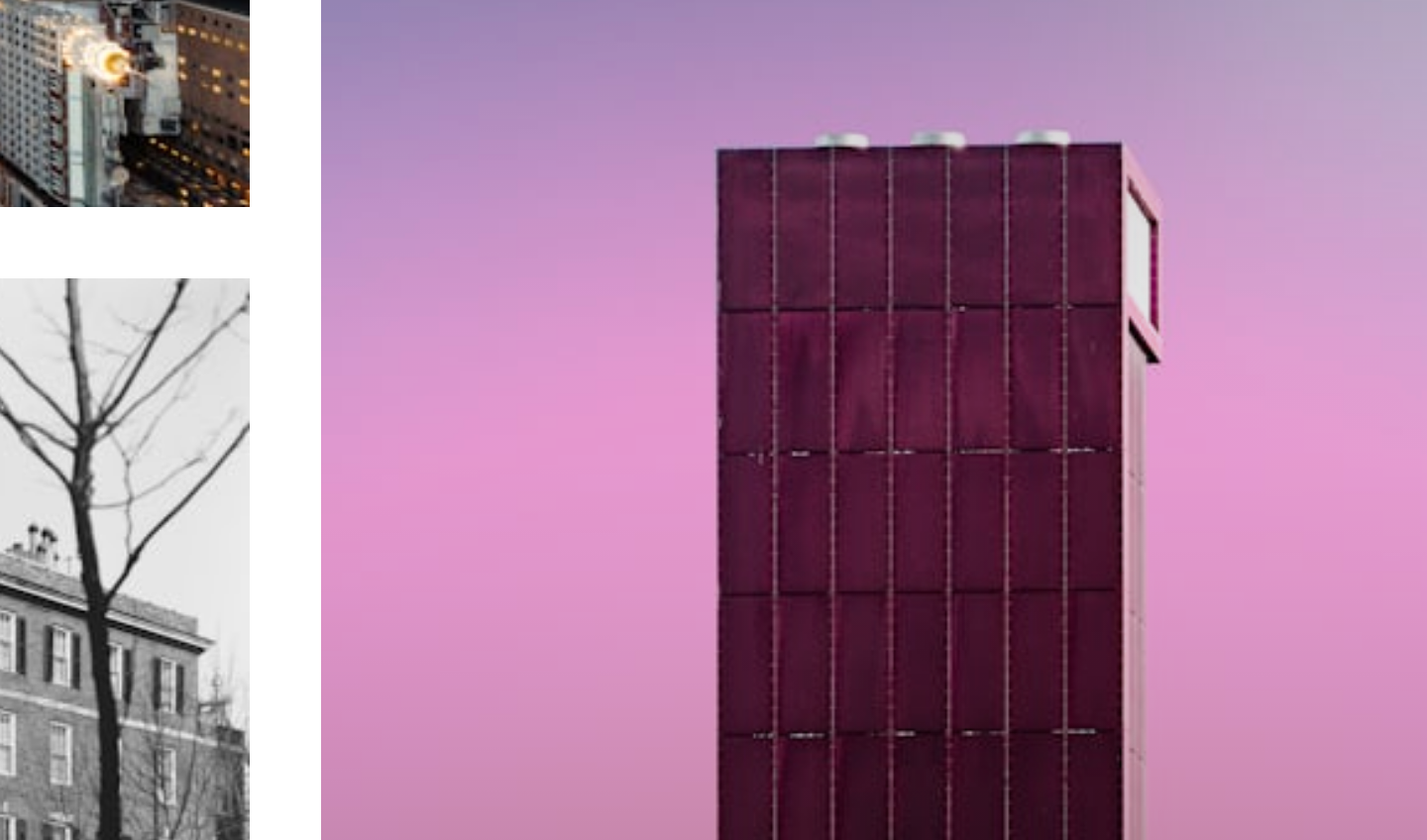 scroll, scrollTop: 61407, scrollLeft: 0, axis: vertical 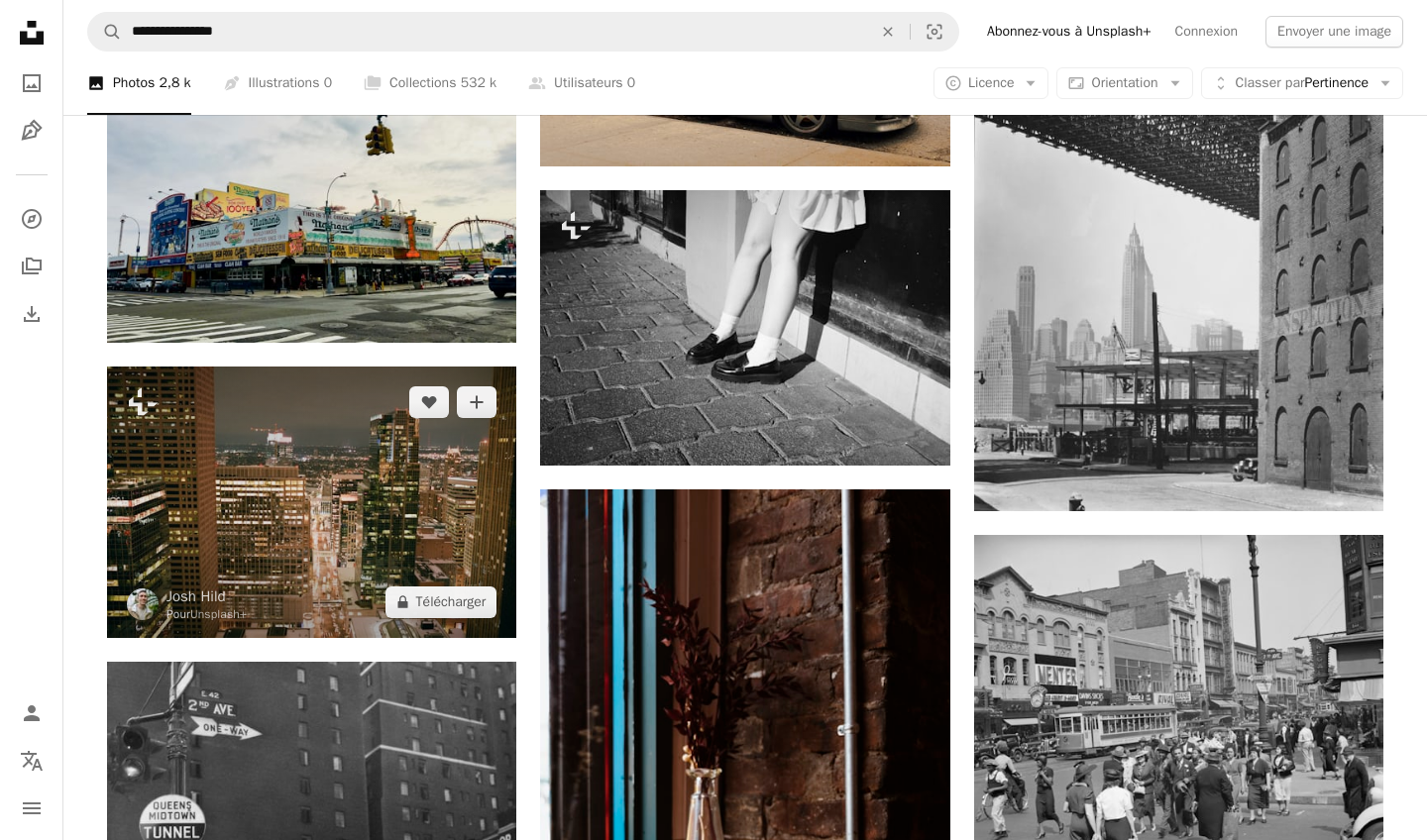 click at bounding box center [311, 502] 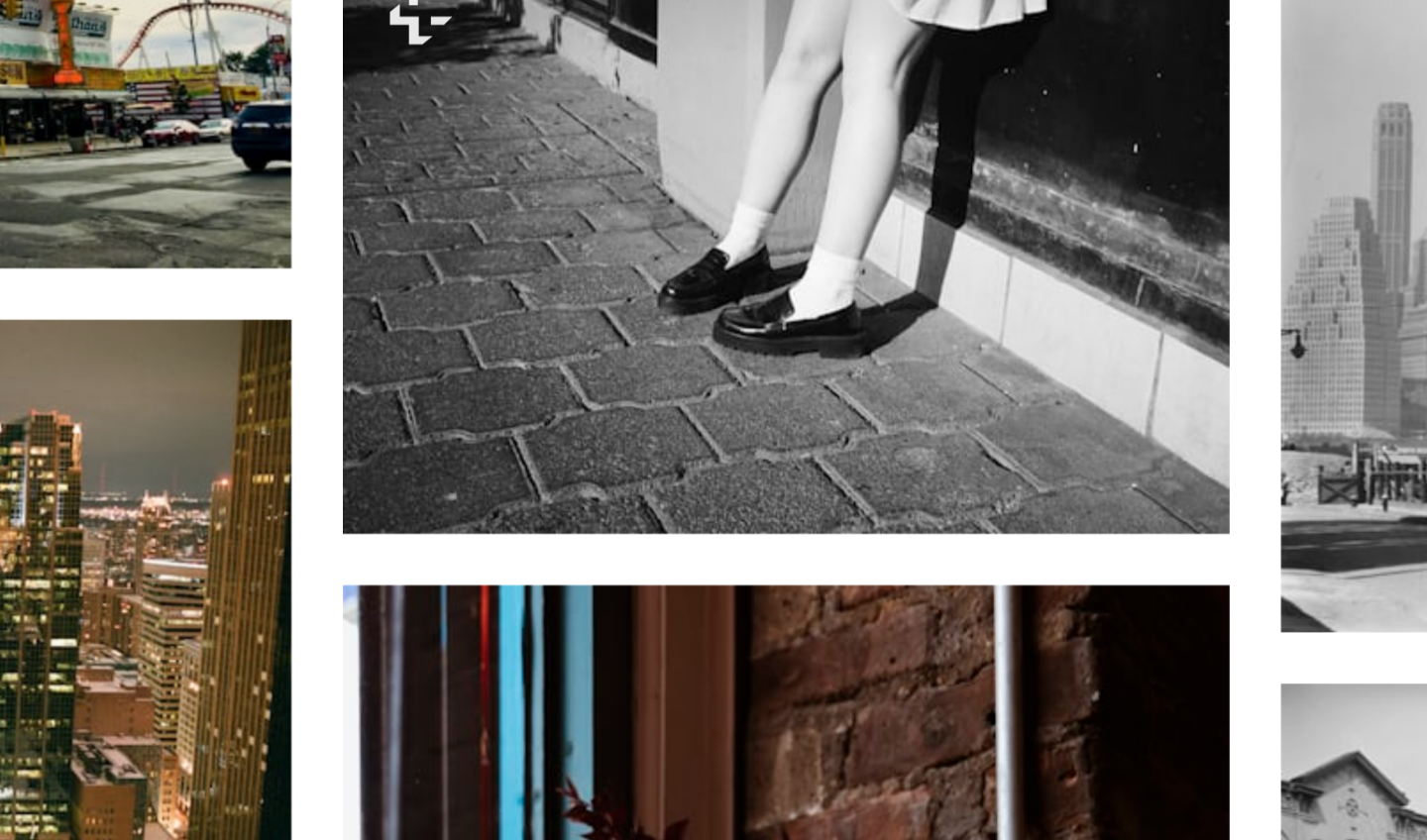 scroll, scrollTop: 29616, scrollLeft: 0, axis: vertical 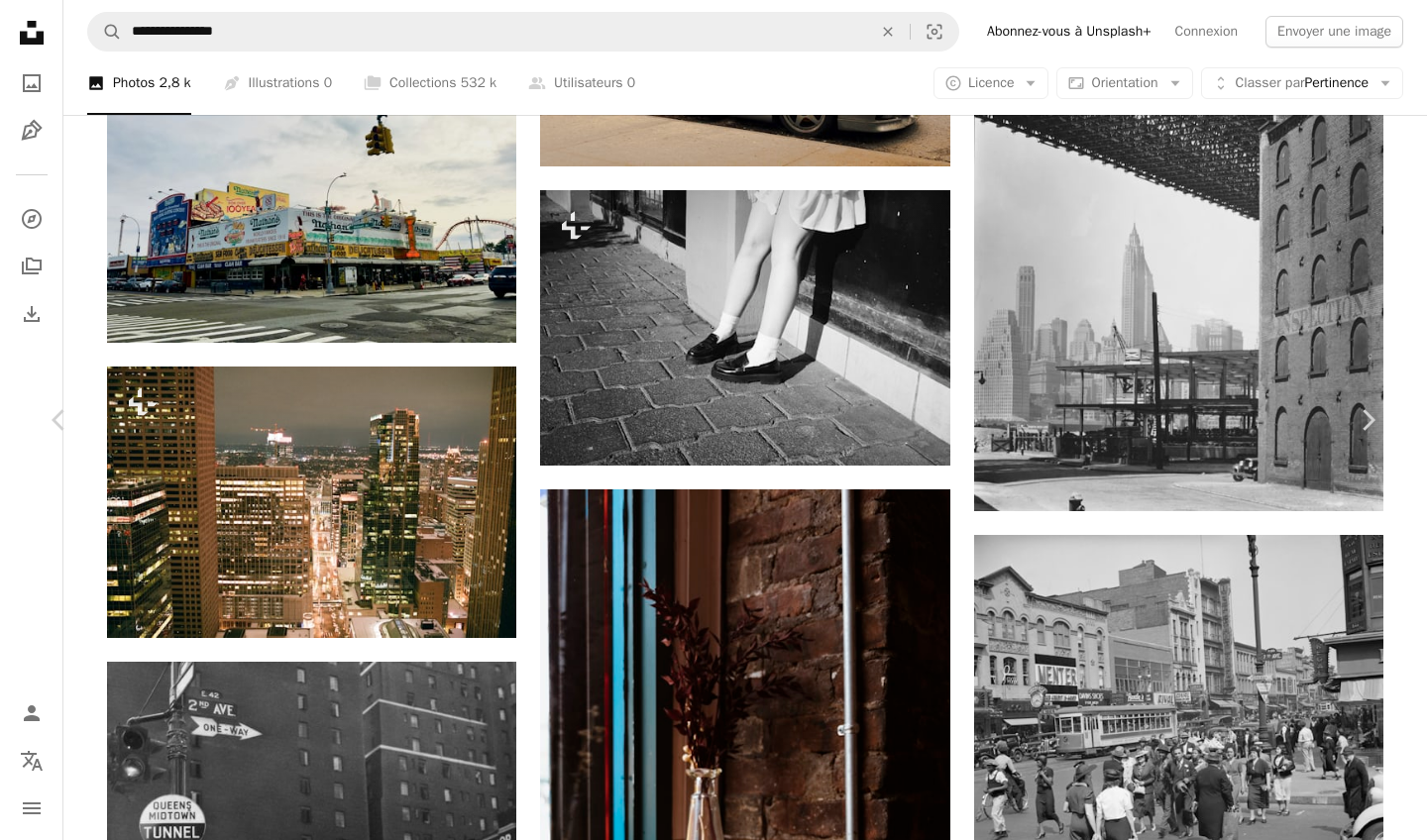 click at bounding box center (706, 63314) 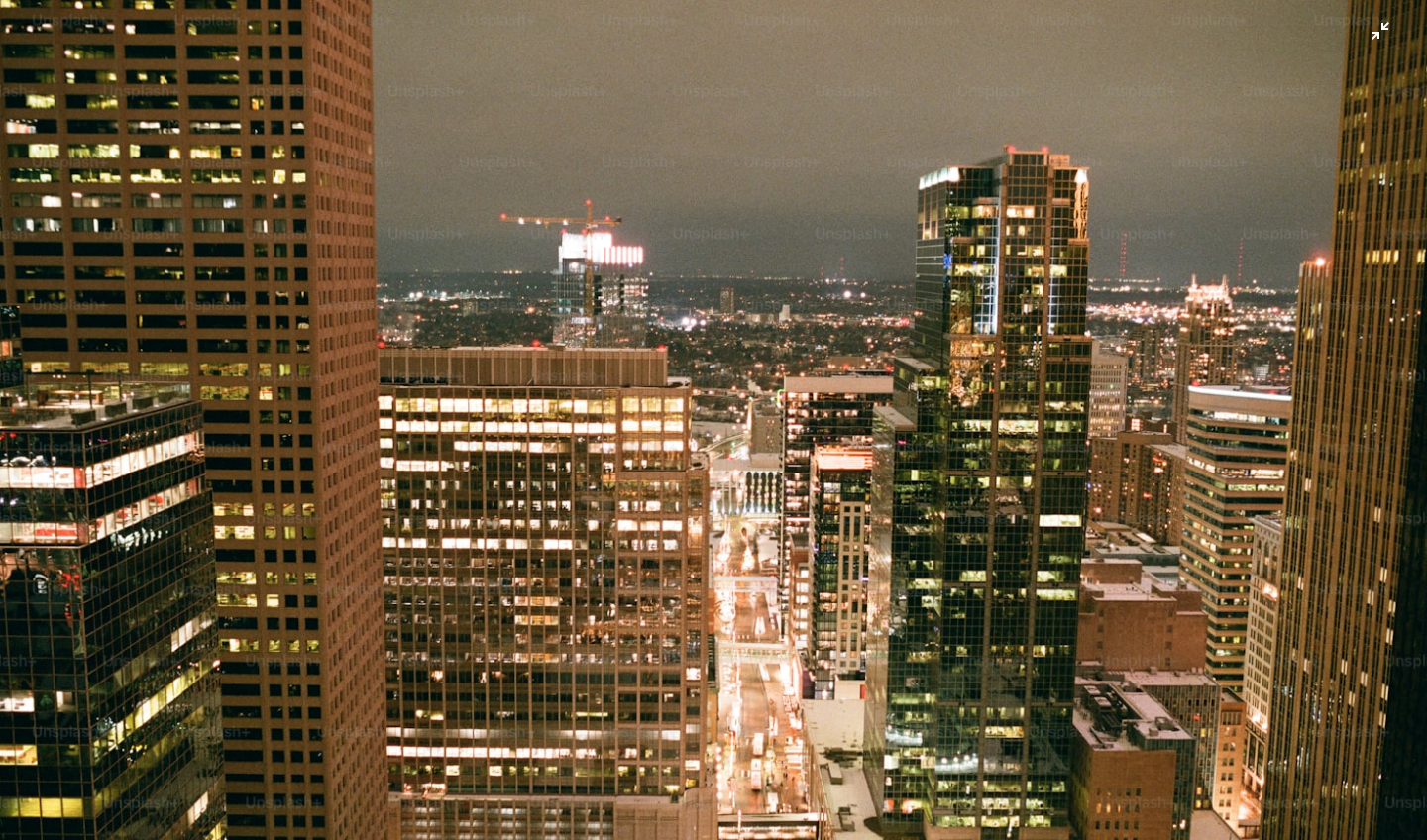 scroll, scrollTop: 53, scrollLeft: 0, axis: vertical 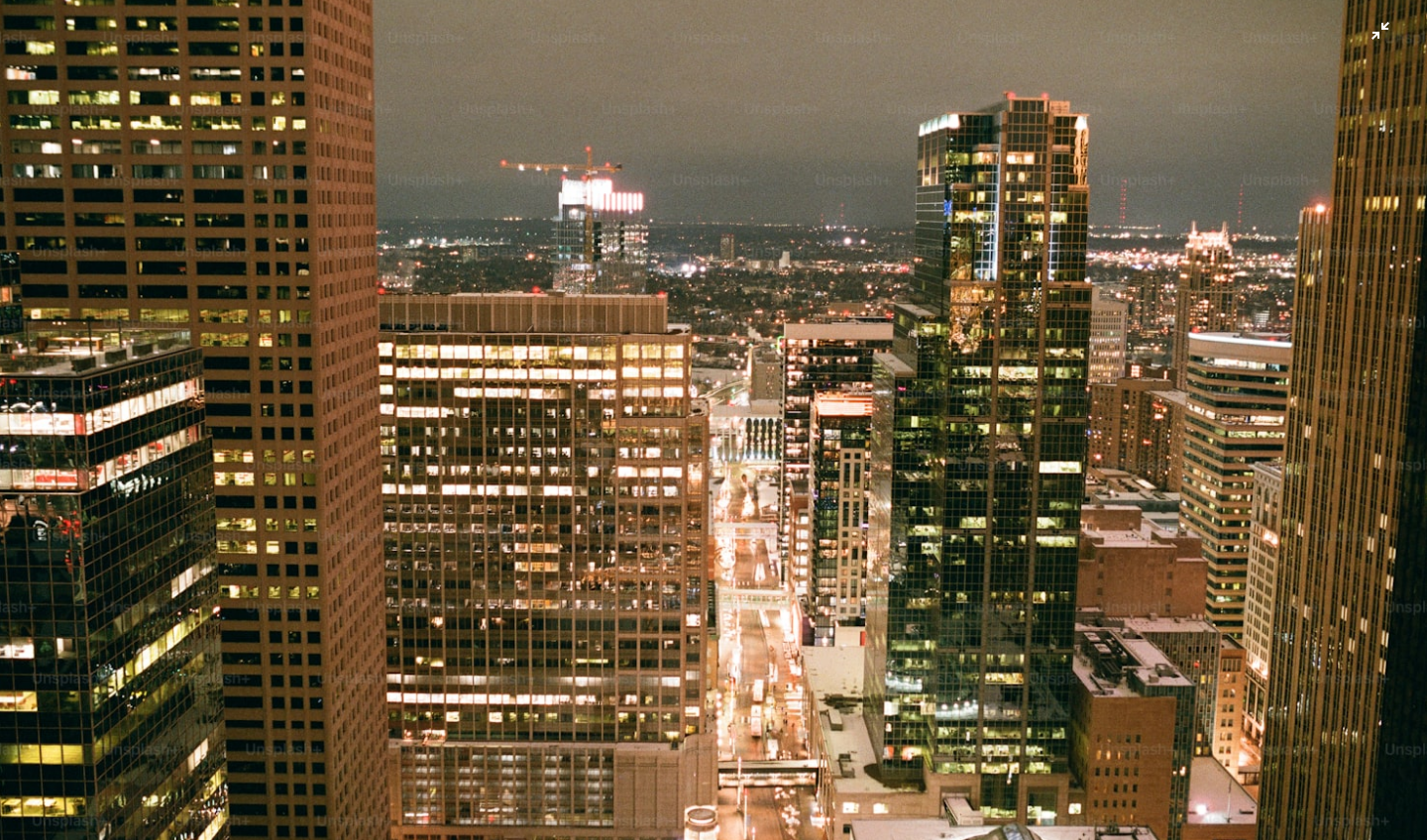 click at bounding box center (714, 419) 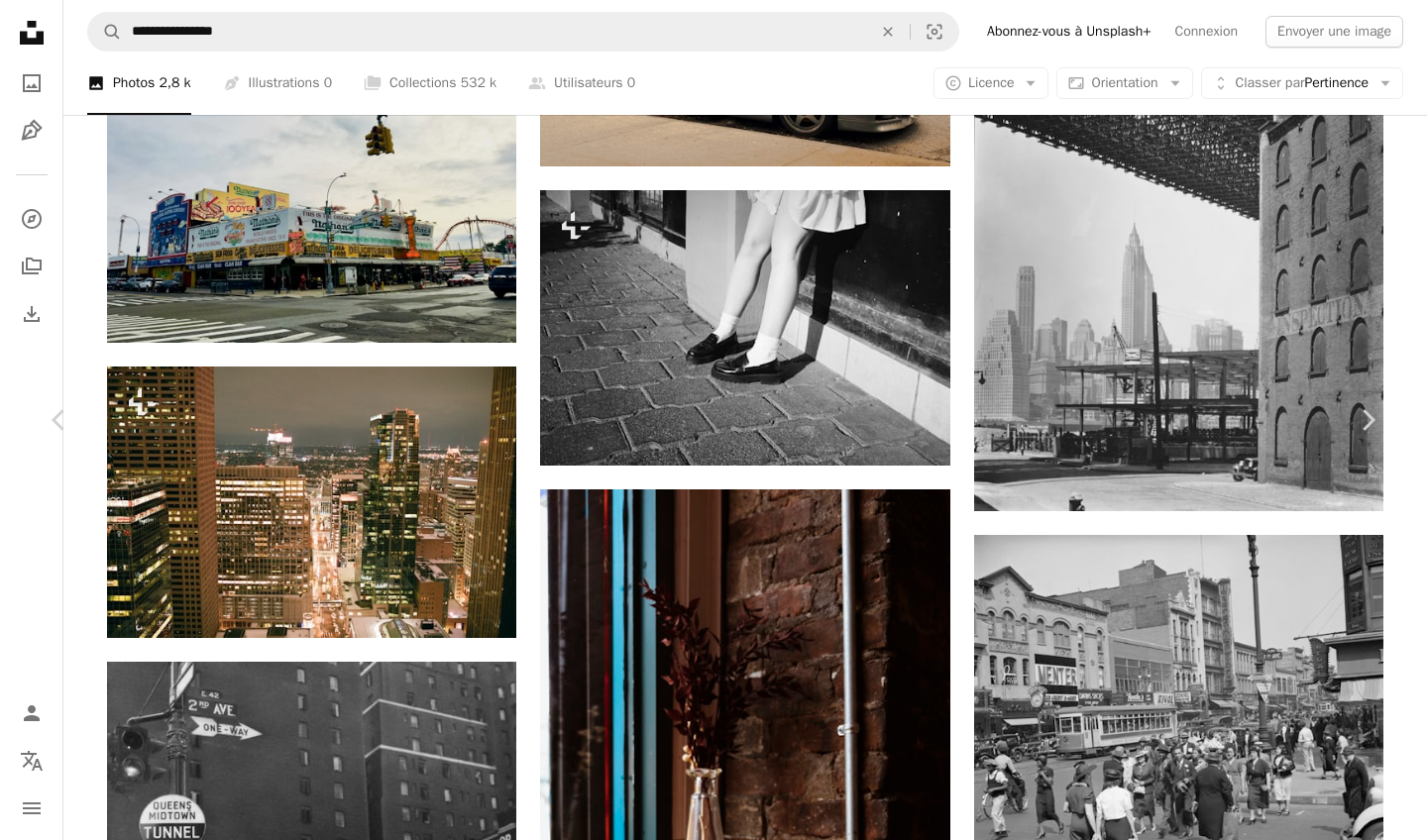 click on "An X shape" at bounding box center (20, 20) 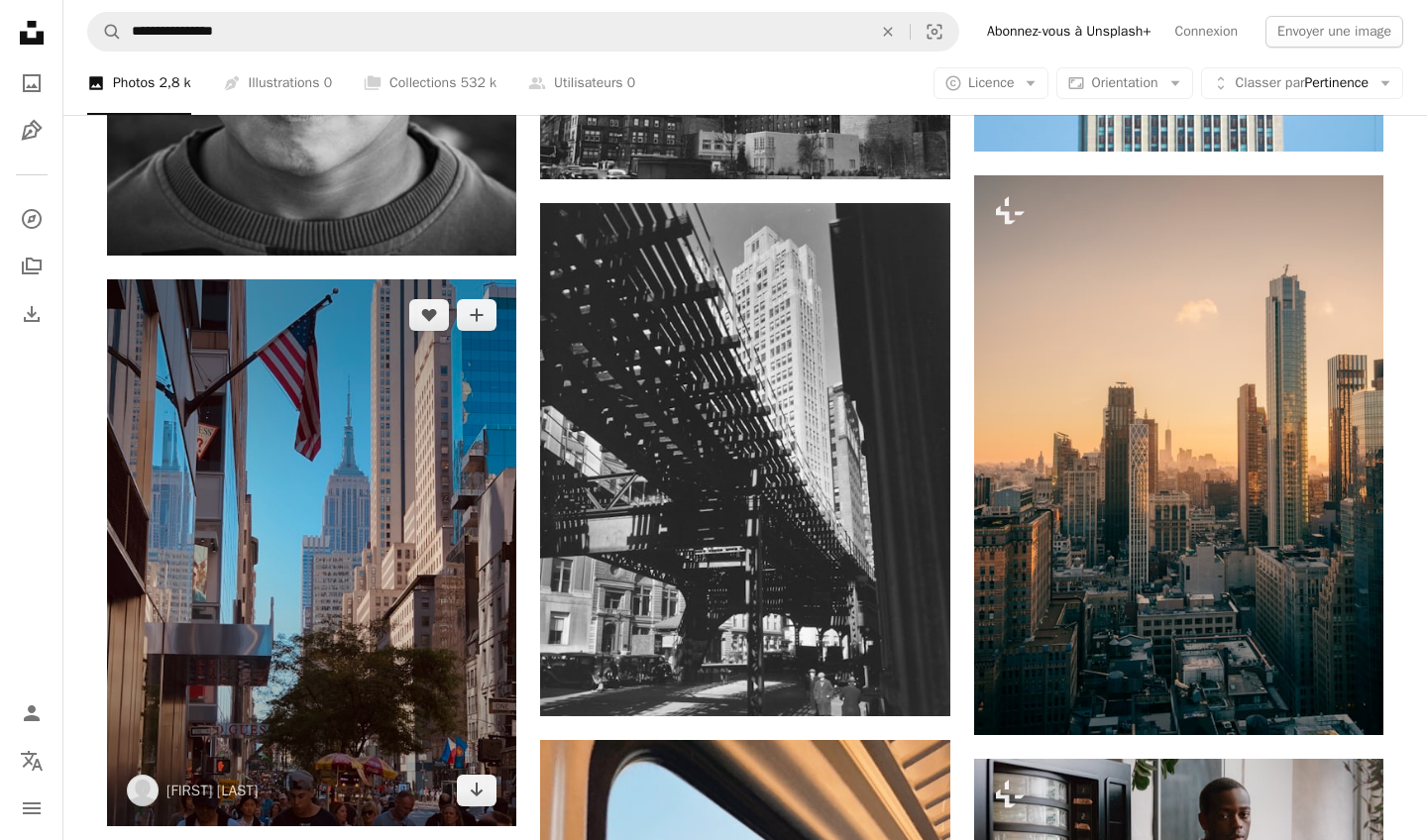 scroll, scrollTop: 23308, scrollLeft: 0, axis: vertical 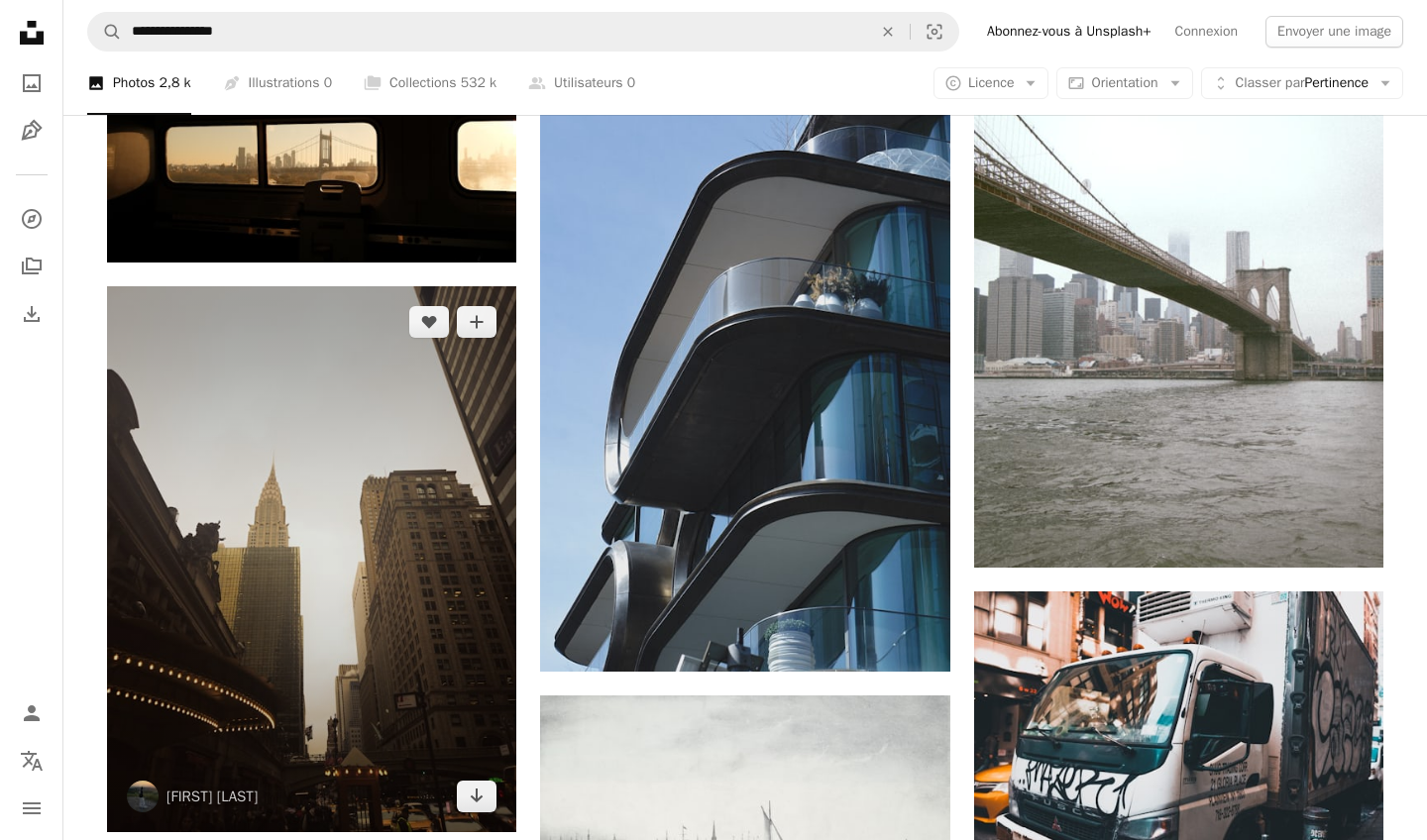 click at bounding box center [311, 559] 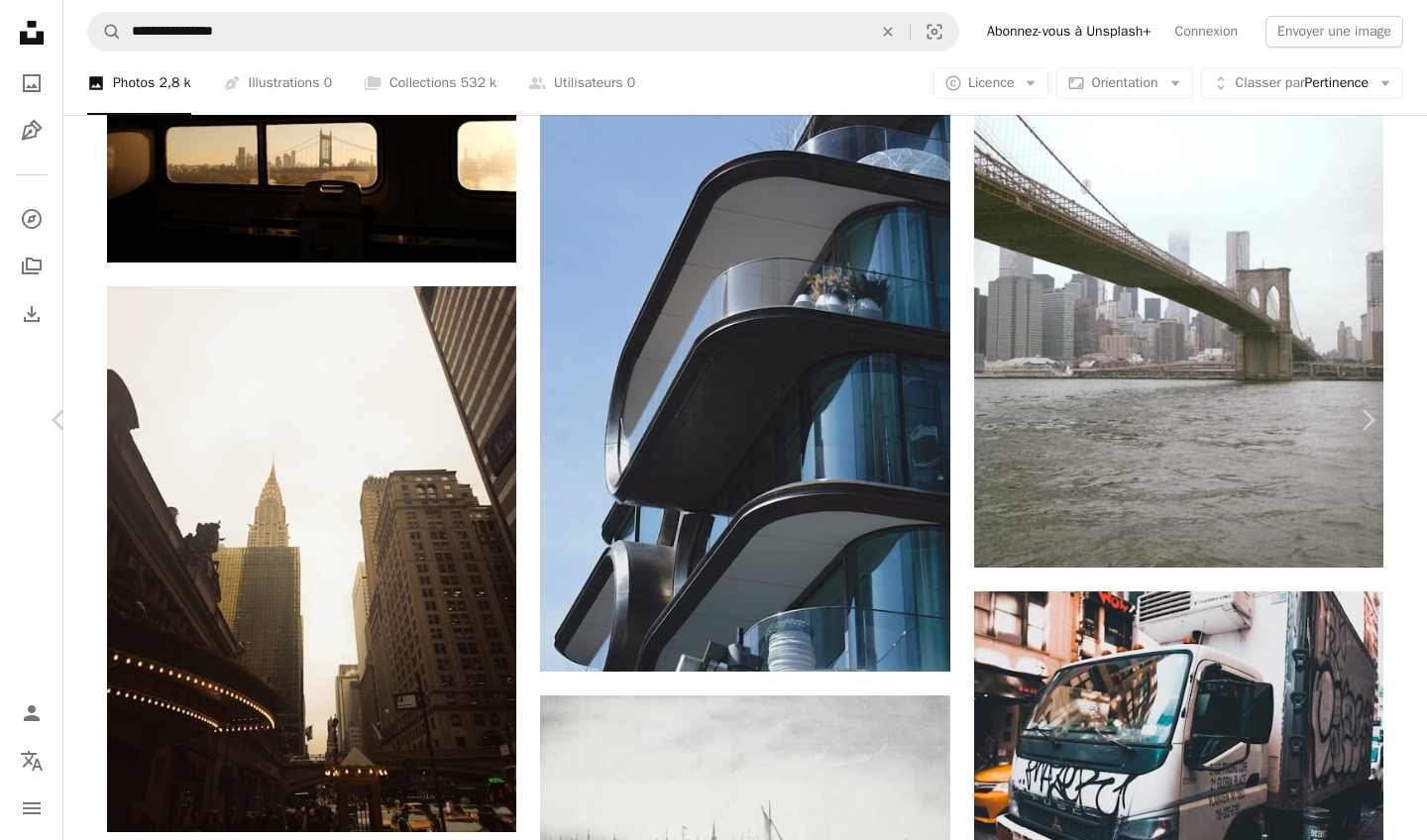 click on "An X shape" at bounding box center (20, 20) 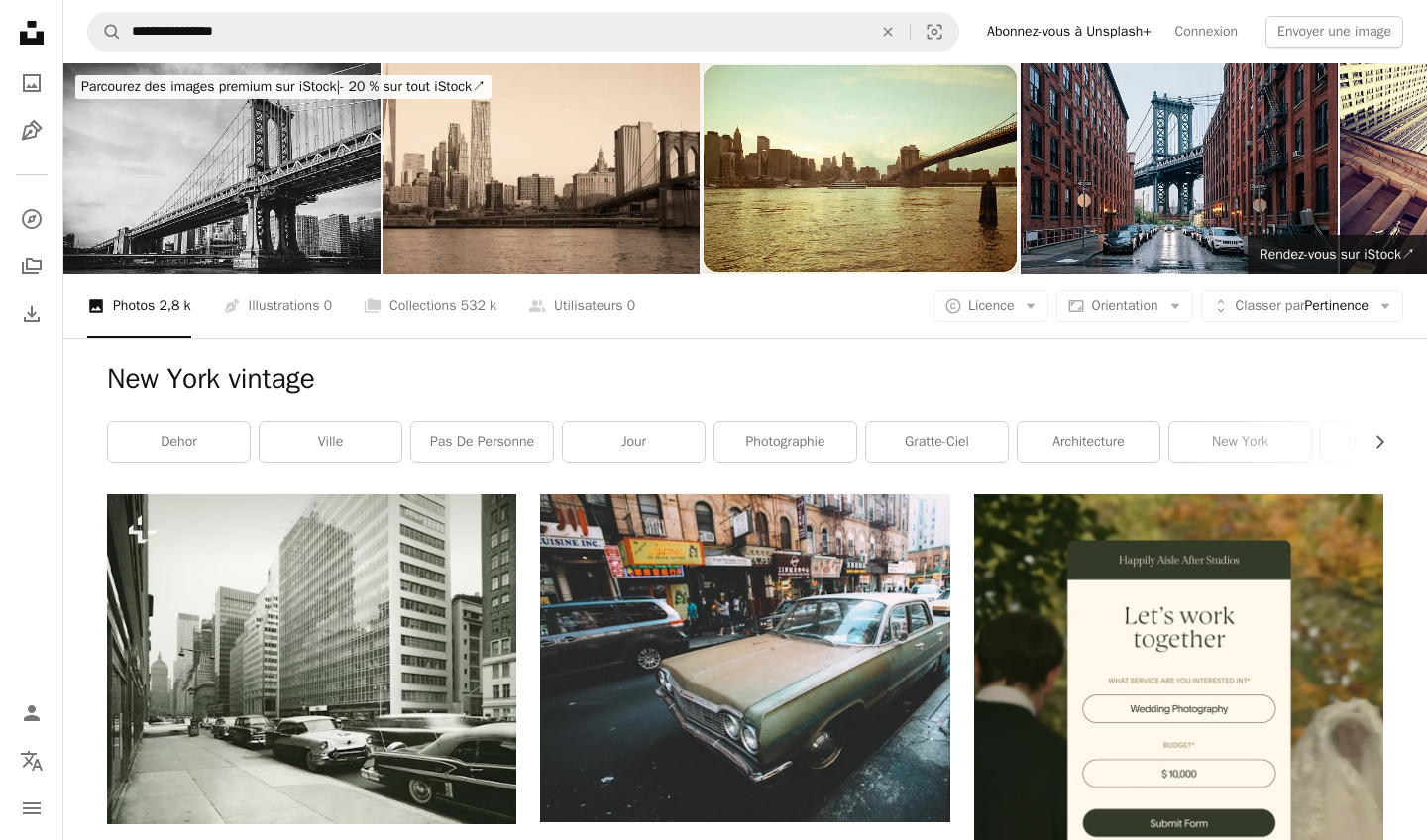 scroll, scrollTop: 0, scrollLeft: 0, axis: both 